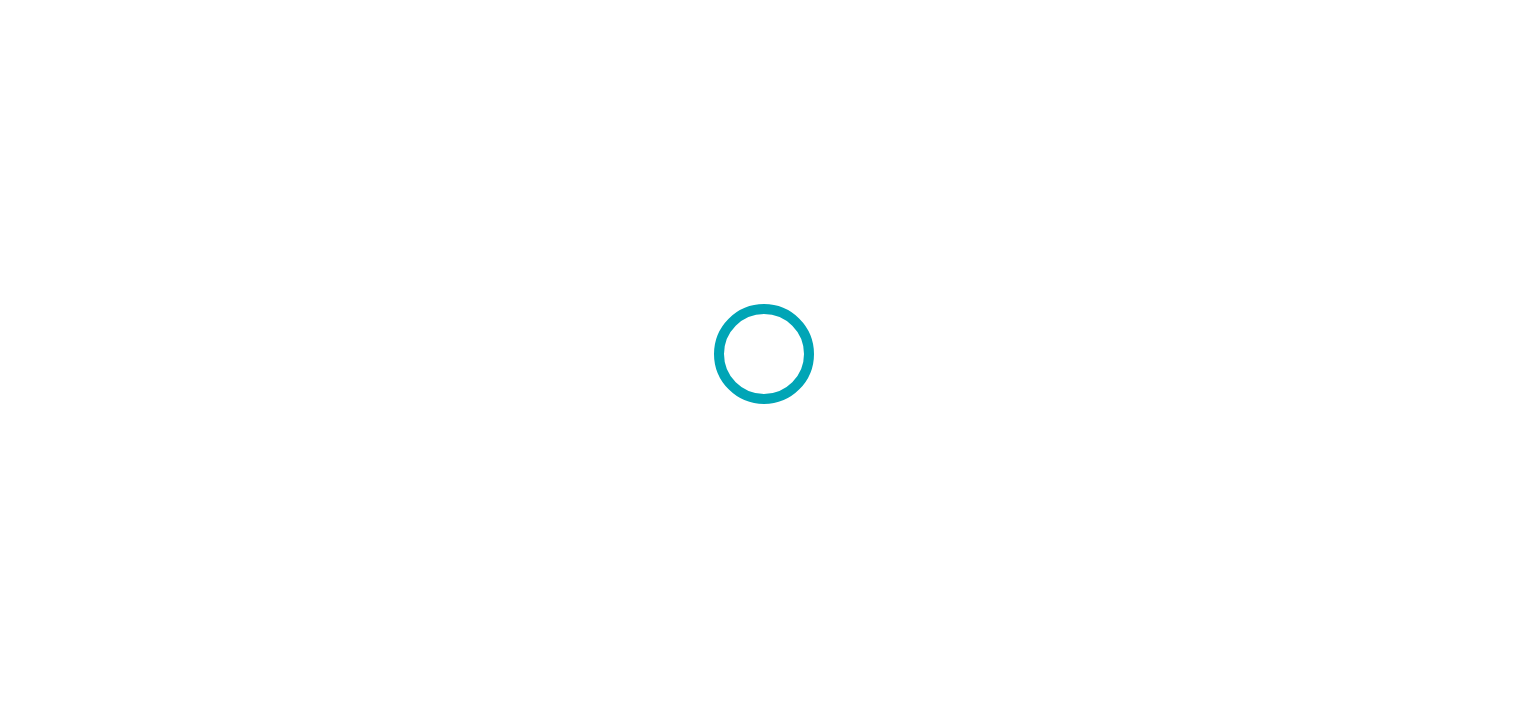 scroll, scrollTop: 0, scrollLeft: 0, axis: both 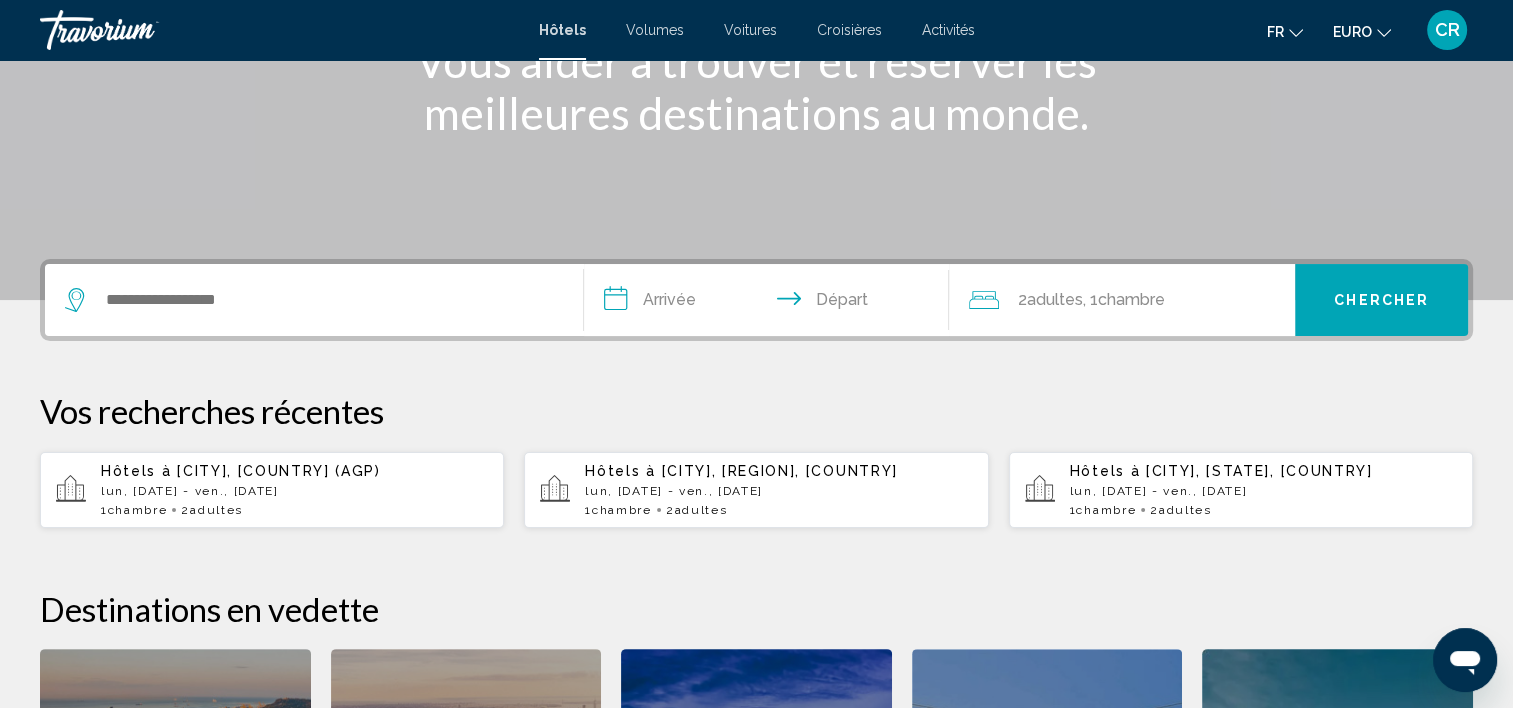 click on "Hôtels à   [CITY], [REGION], [COUNTRY] lun, 06 oct. - ven., 10 oct.  1  Chambre pièces 2  Adulte Adultes" at bounding box center [778, 490] 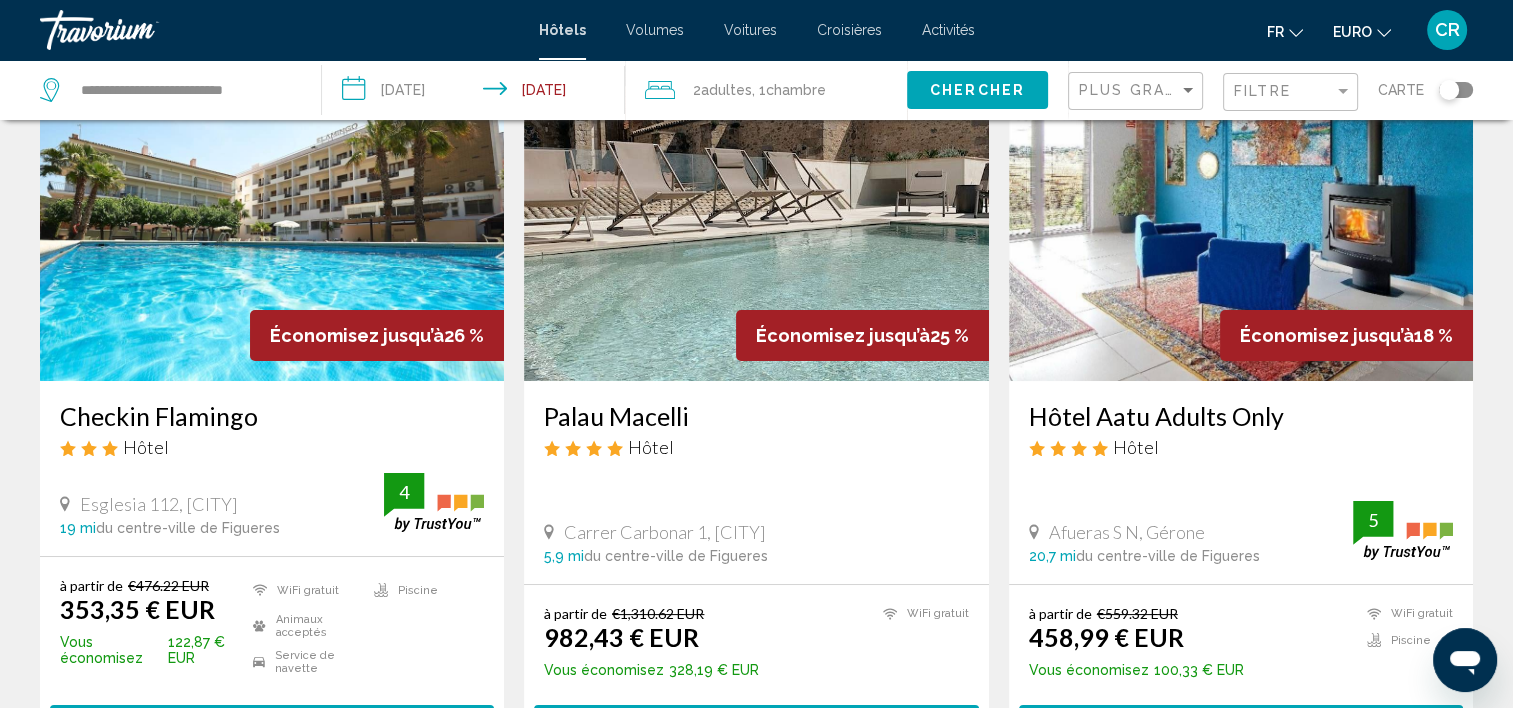 scroll, scrollTop: 100, scrollLeft: 0, axis: vertical 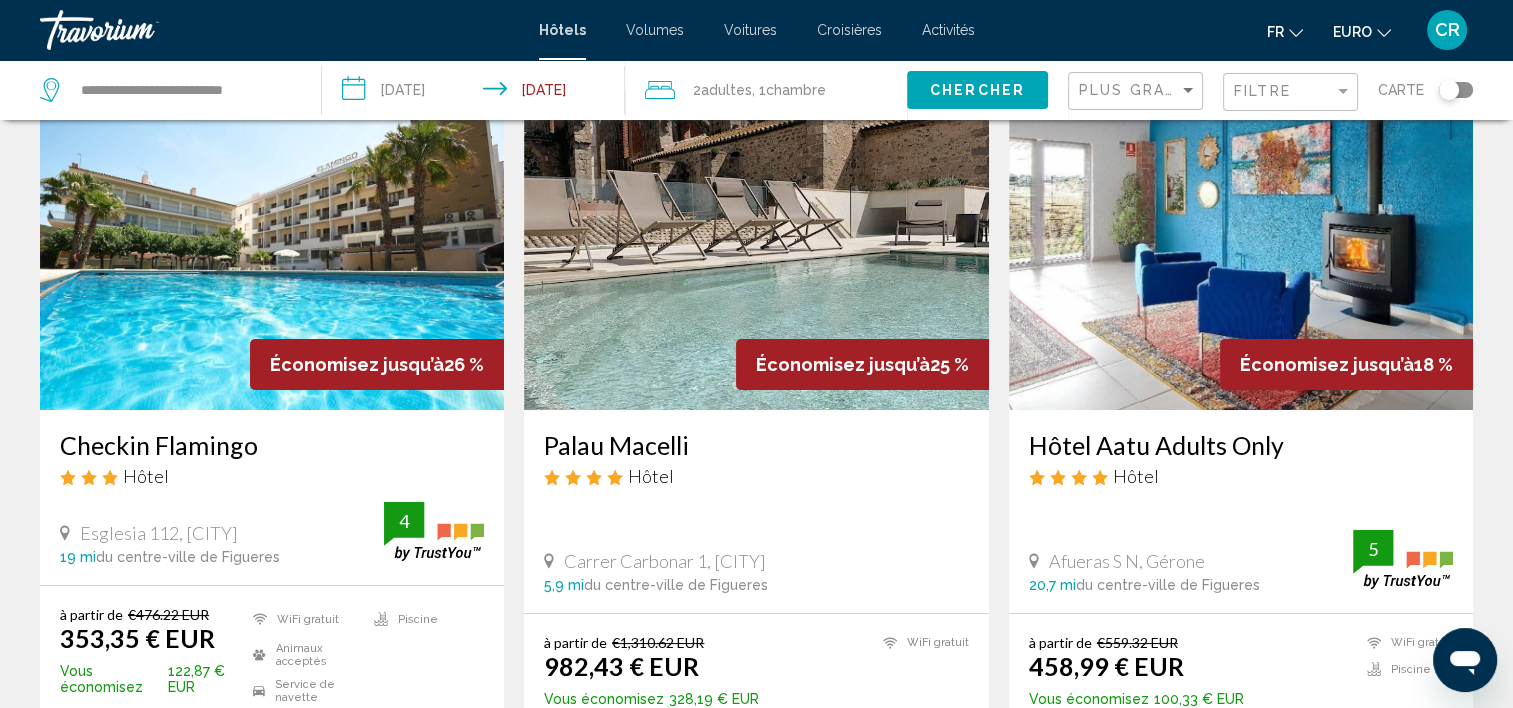 click on "**********" at bounding box center (477, 93) 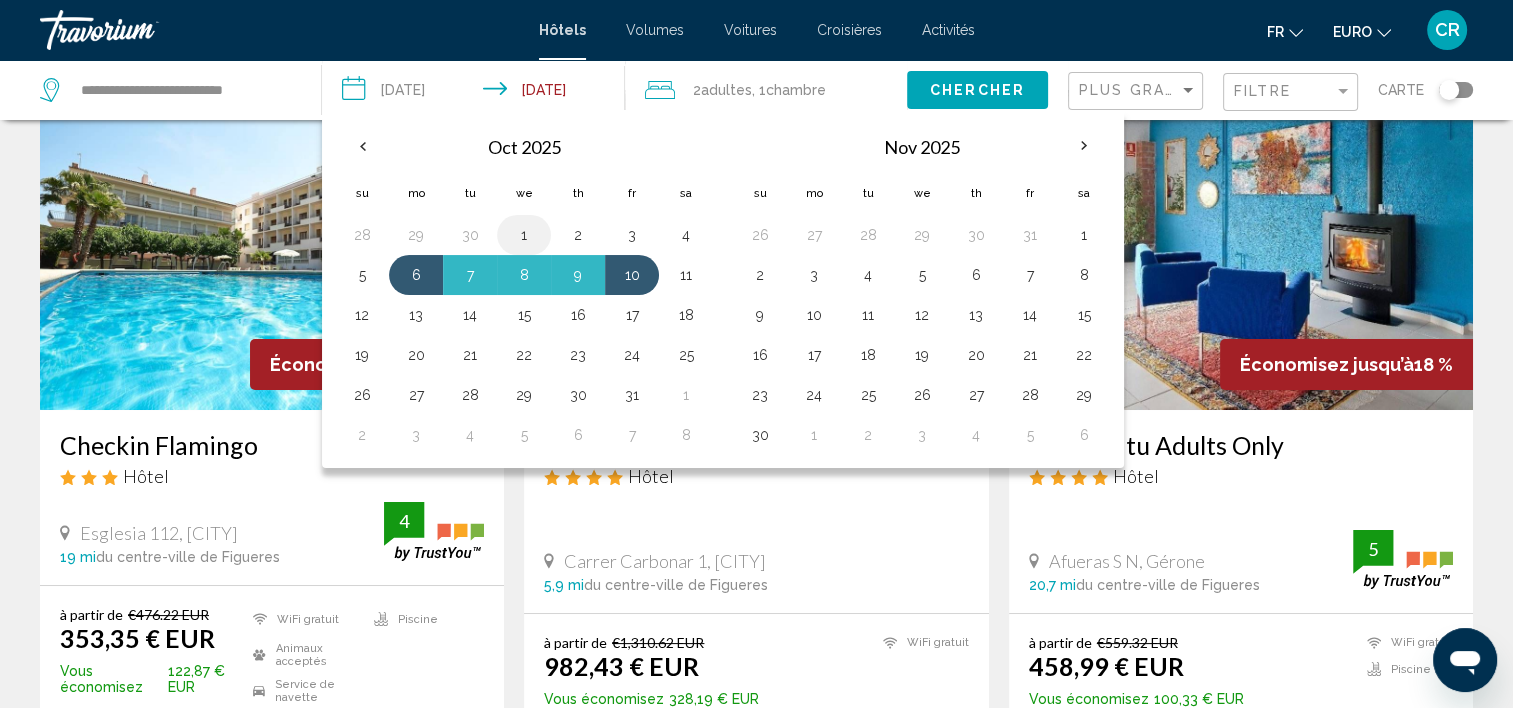 click on "1" at bounding box center (524, 235) 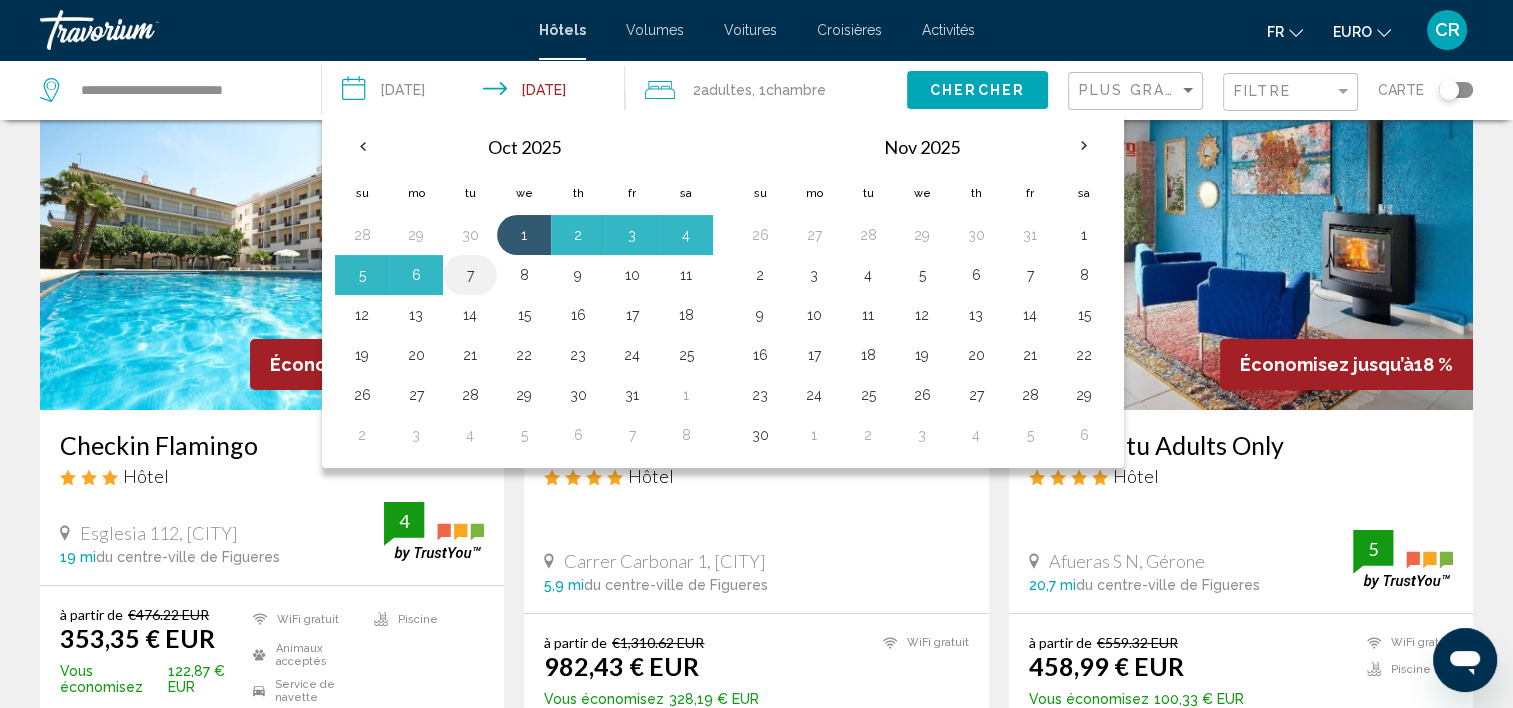 click on "7" at bounding box center [470, 275] 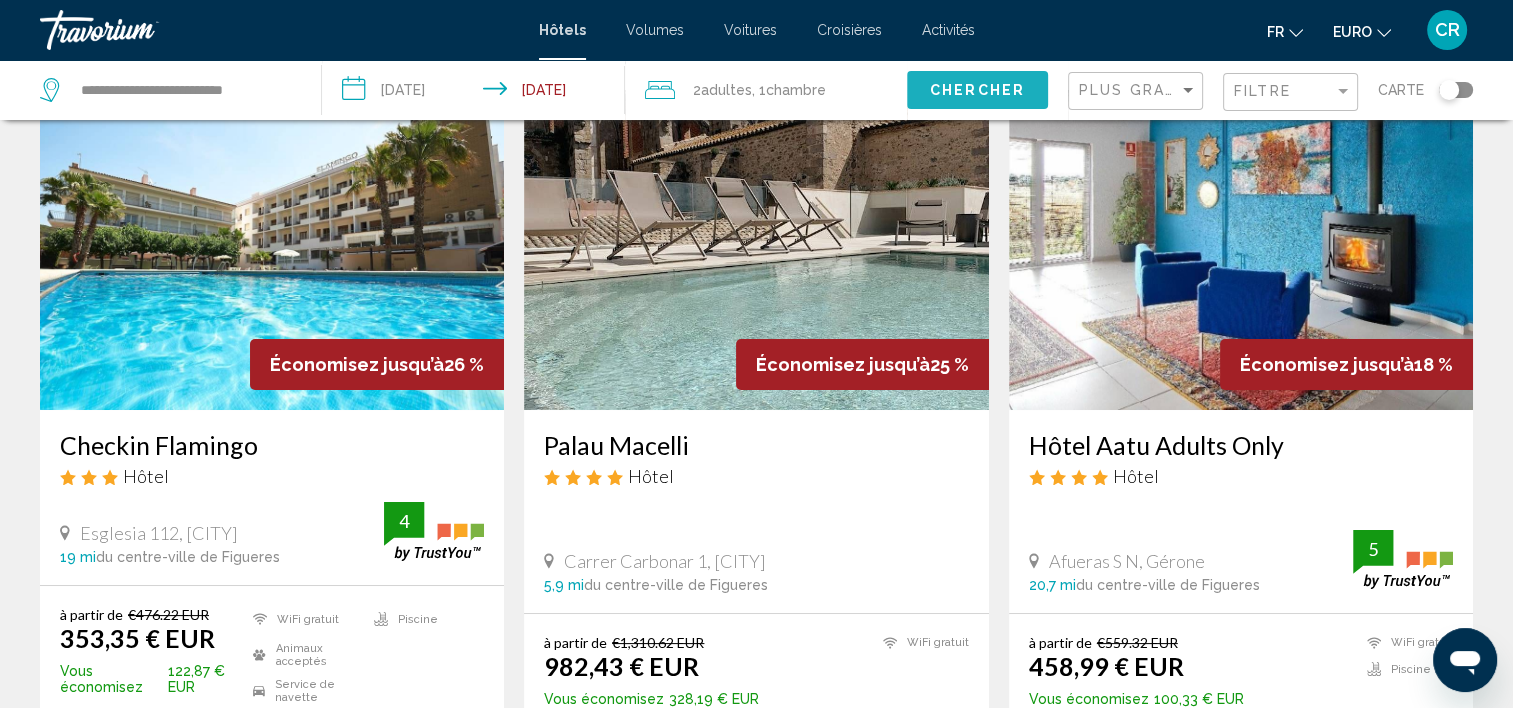 click on "Chercher" 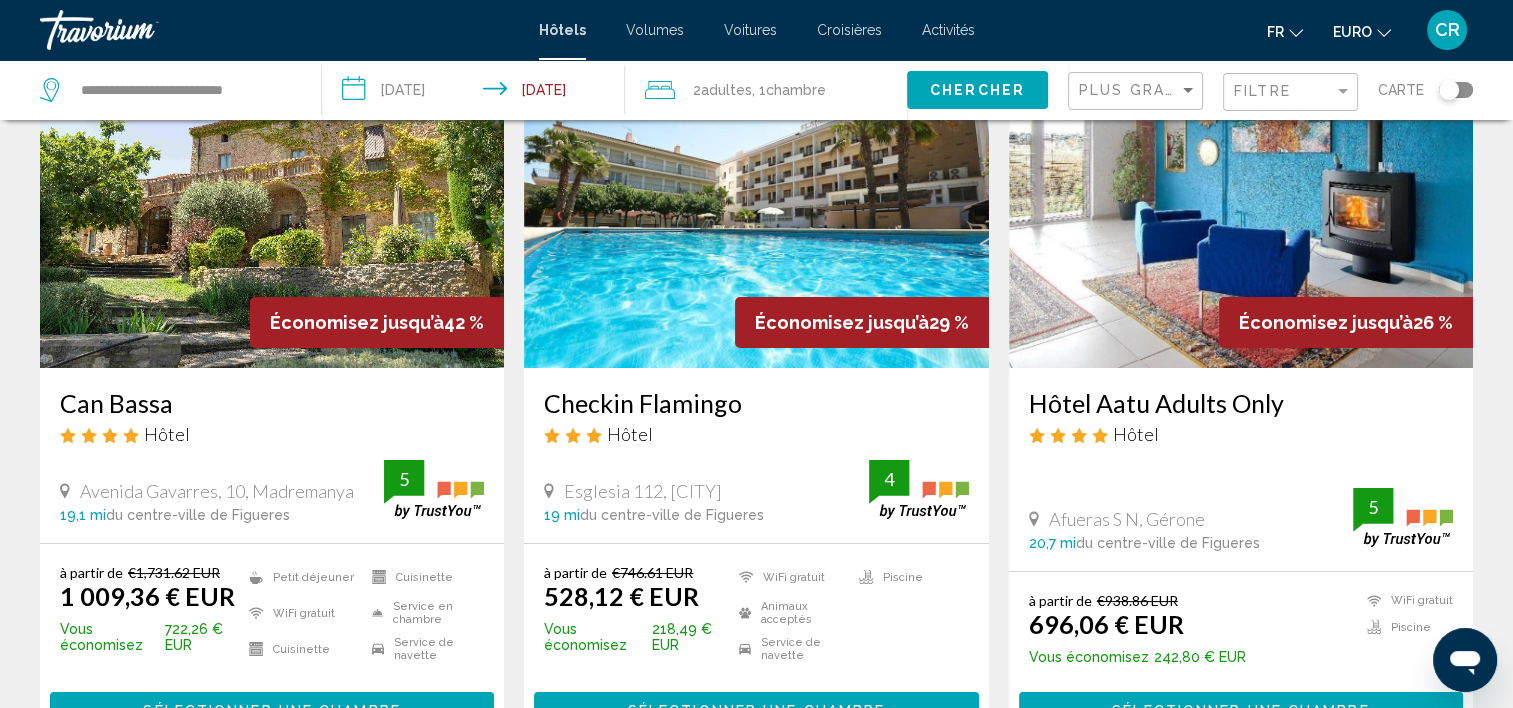scroll, scrollTop: 0, scrollLeft: 0, axis: both 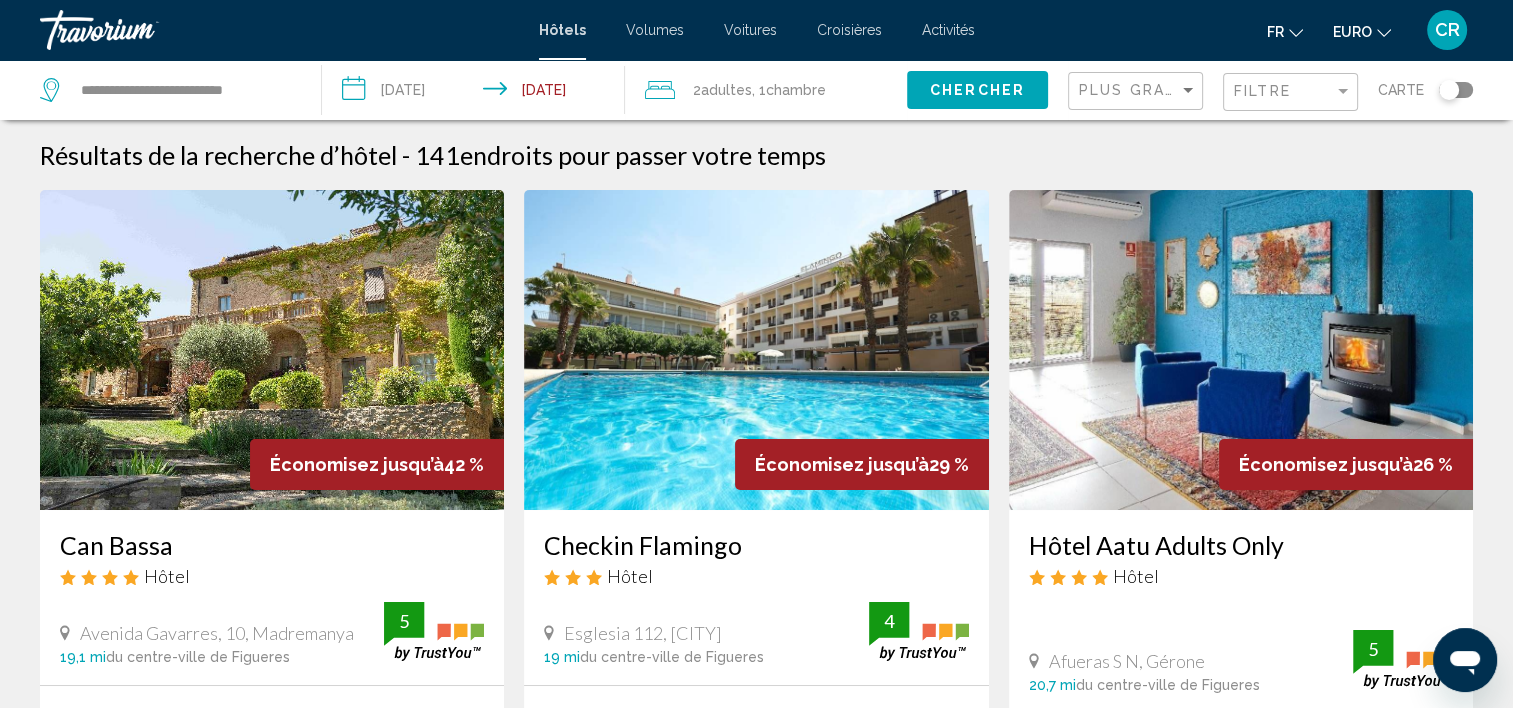 click on "**********" at bounding box center [477, 93] 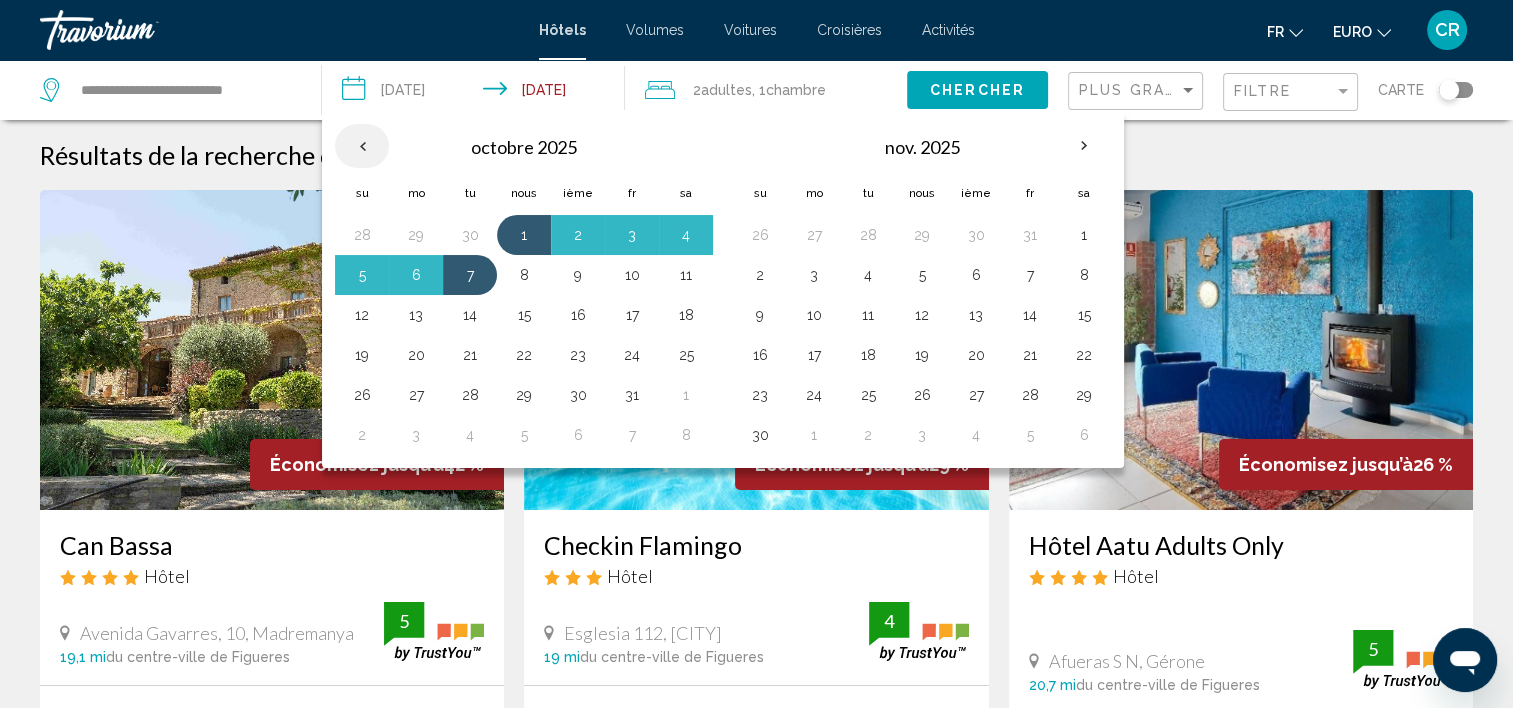 click at bounding box center [362, 146] 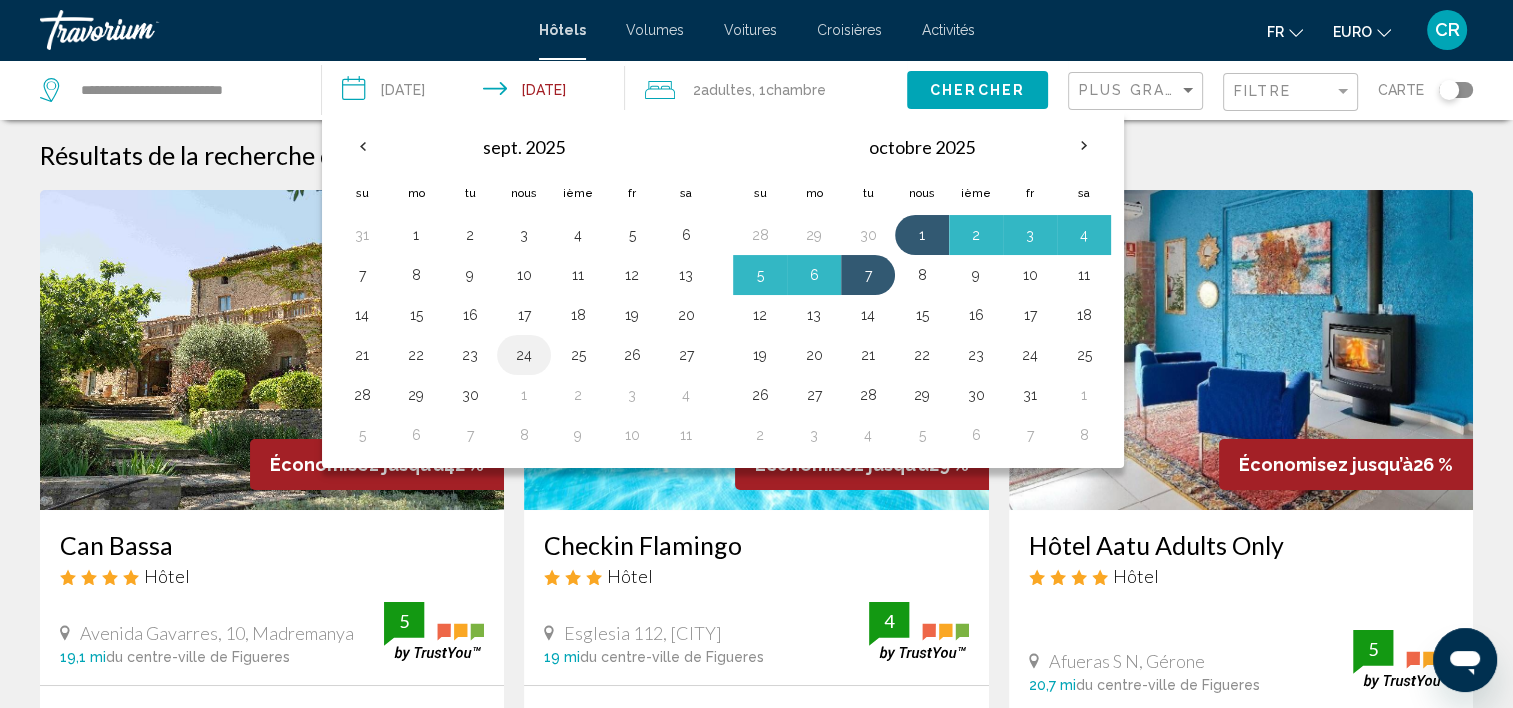 click on "24" at bounding box center (524, 355) 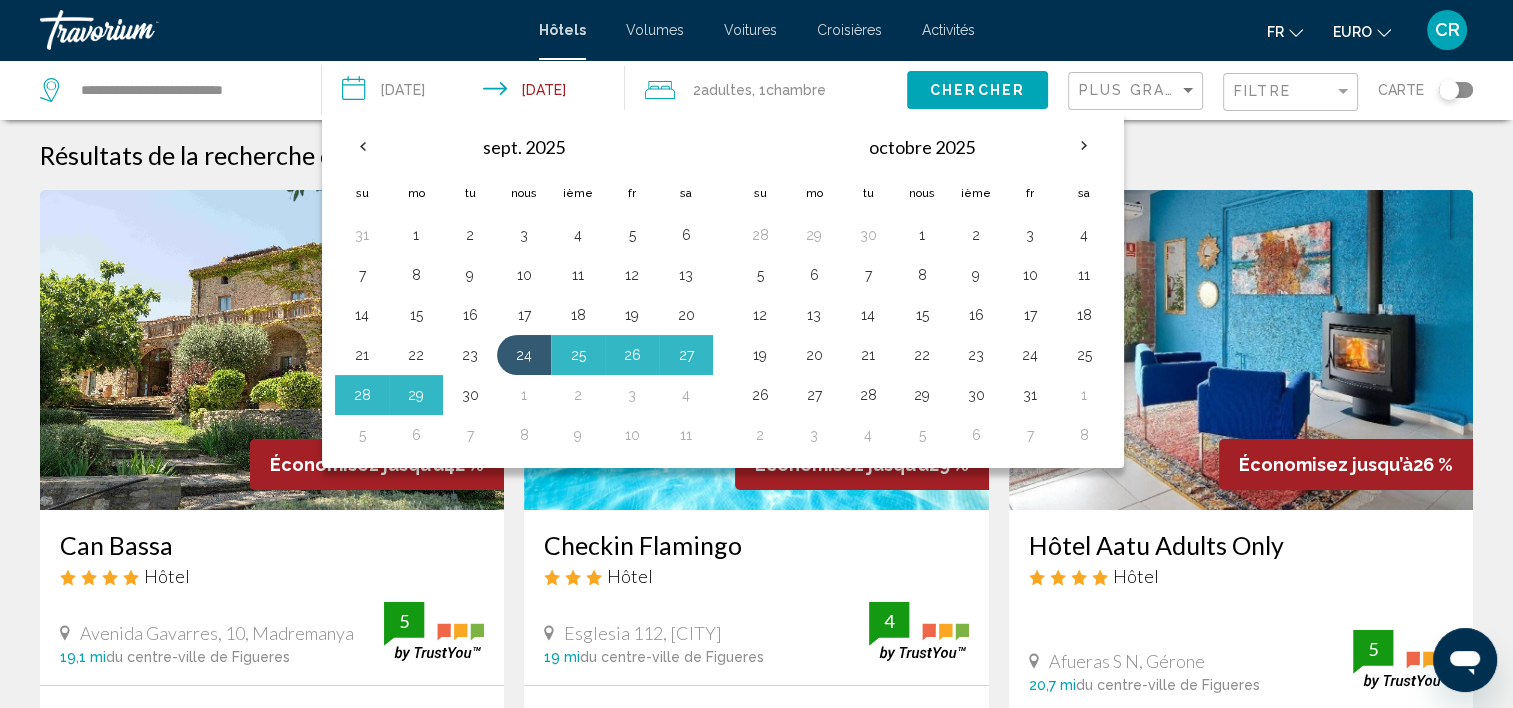 click on "30" at bounding box center [470, 395] 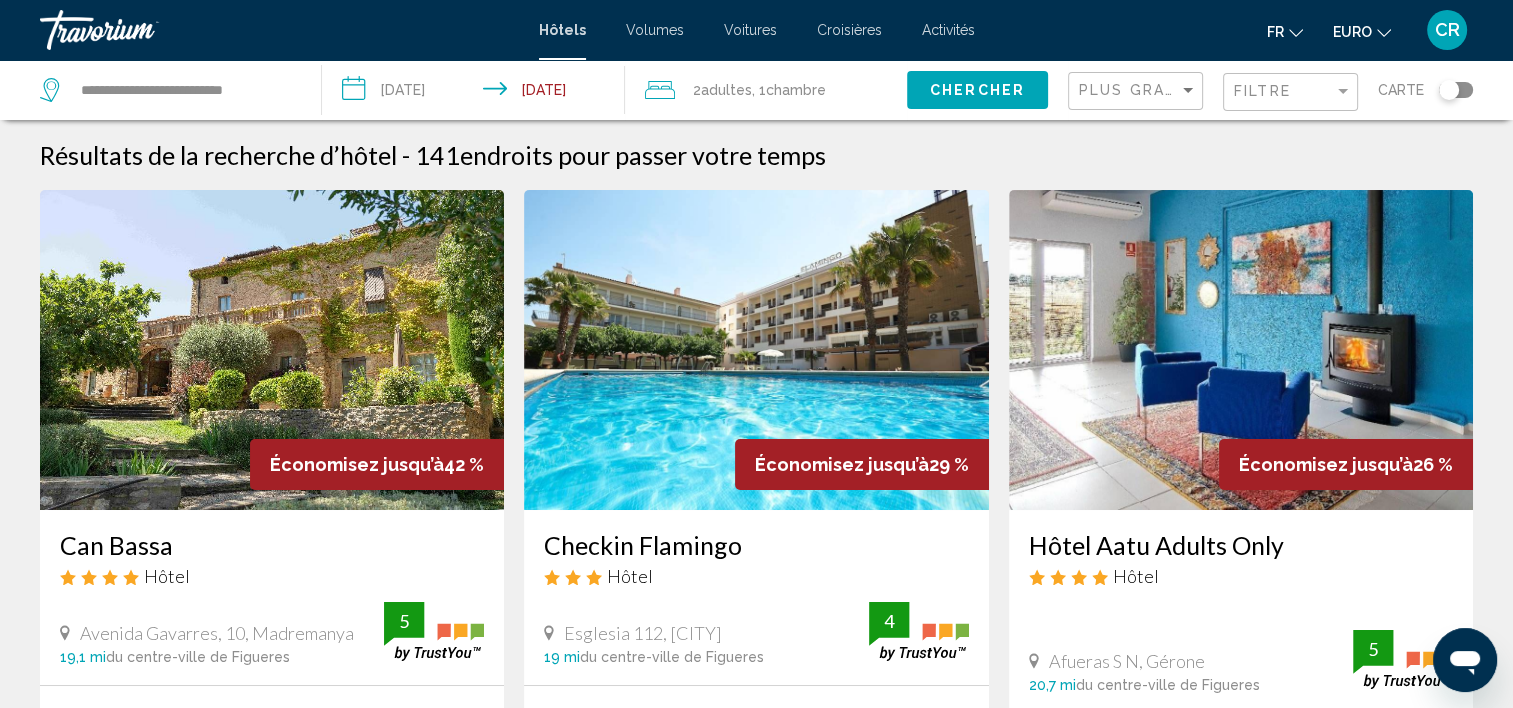 click on "Chercher" 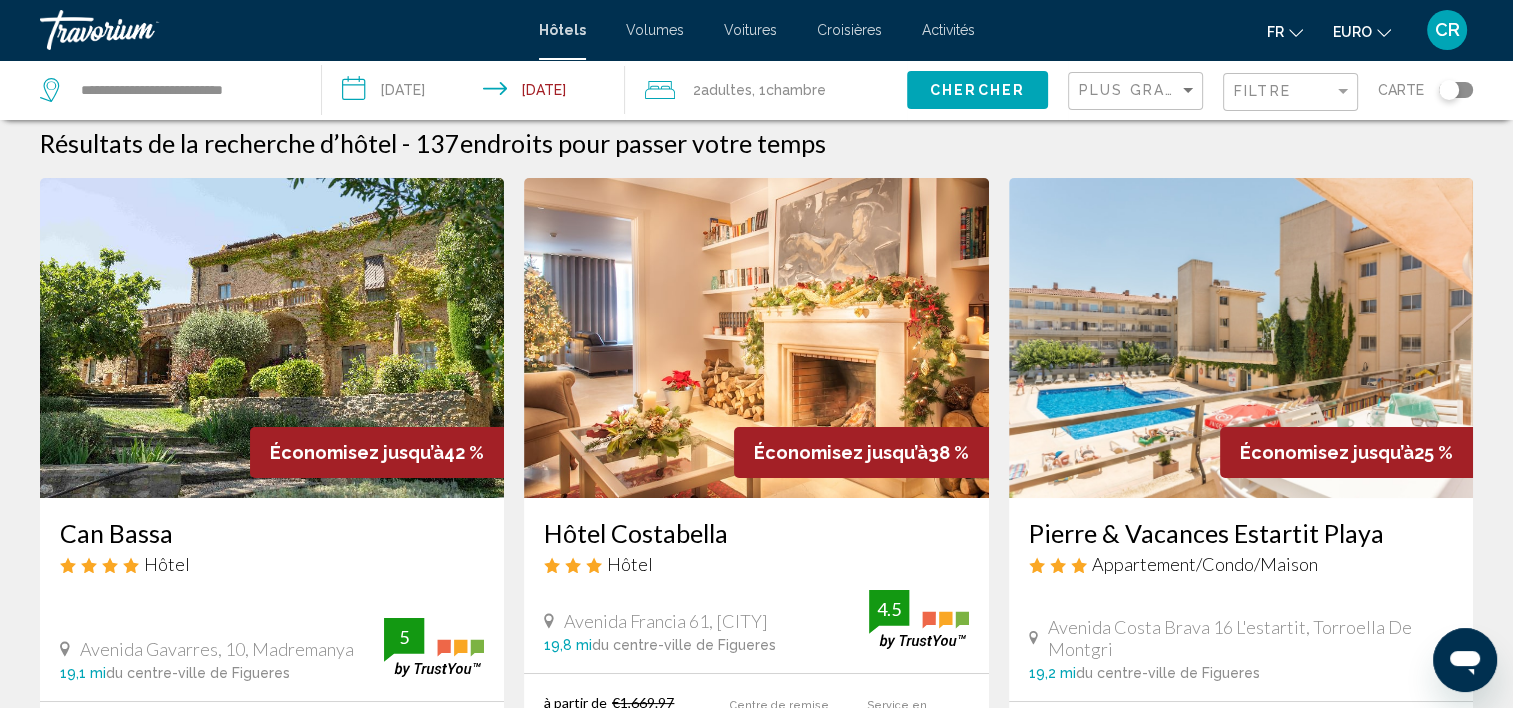 scroll, scrollTop: 0, scrollLeft: 0, axis: both 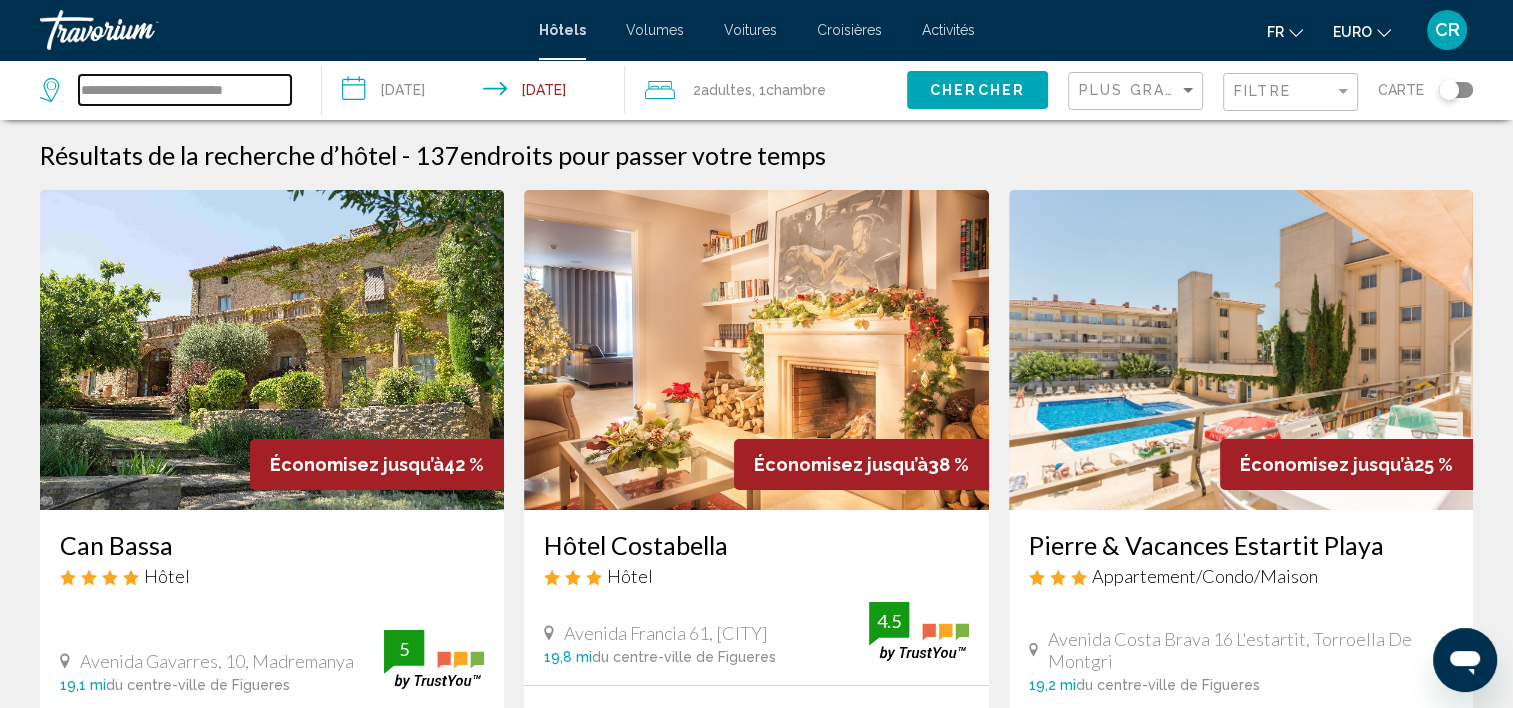 click on "**********" at bounding box center (185, 90) 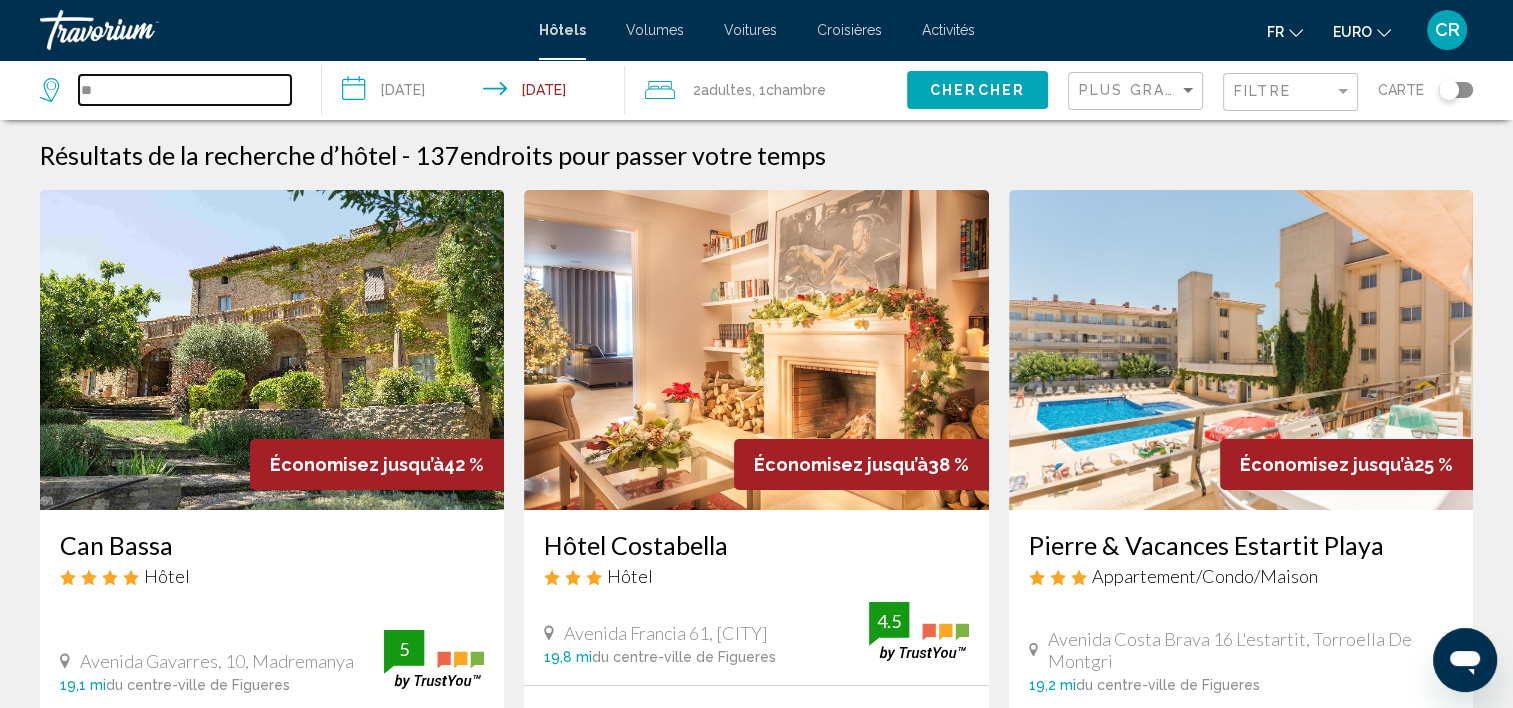 type on "*" 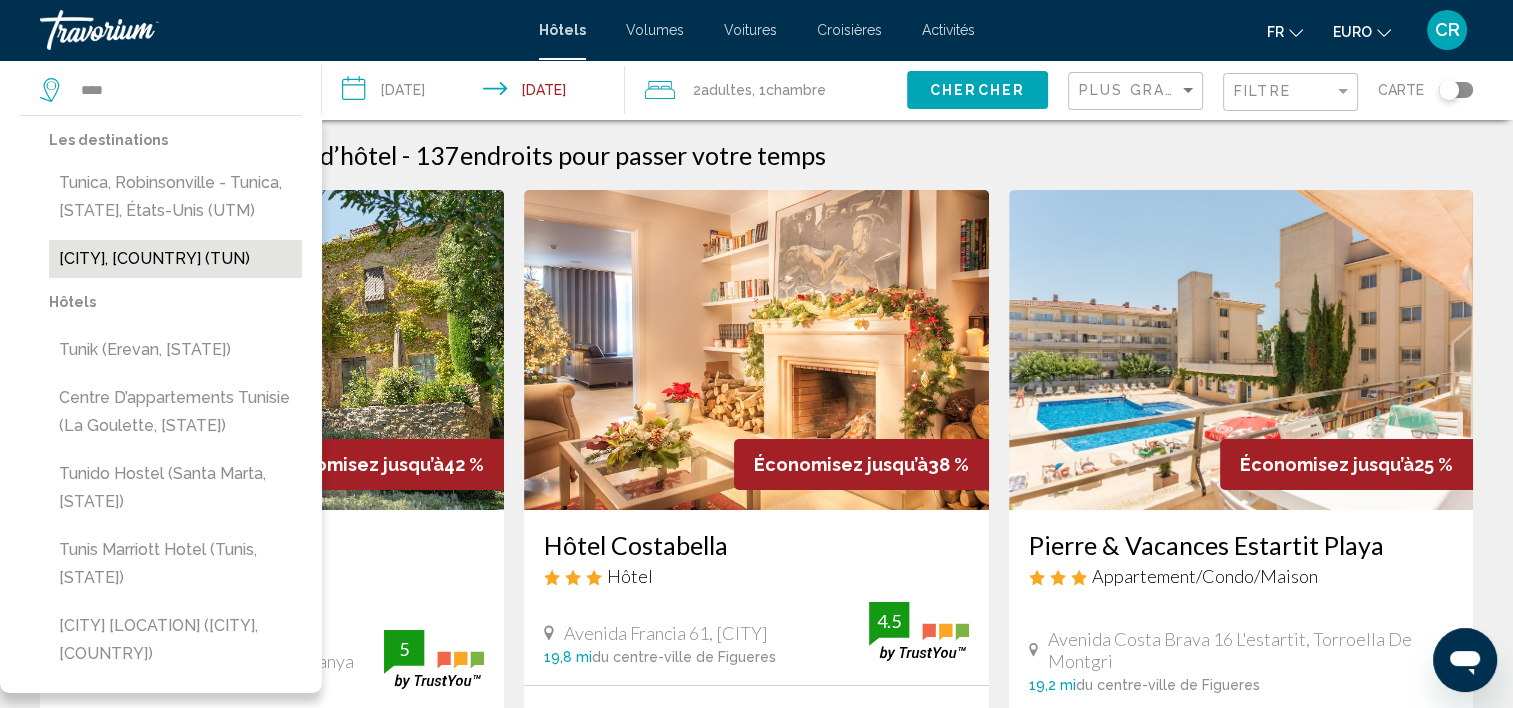 click on "[CITY], [COUNTRY] (TUN)" at bounding box center (175, 259) 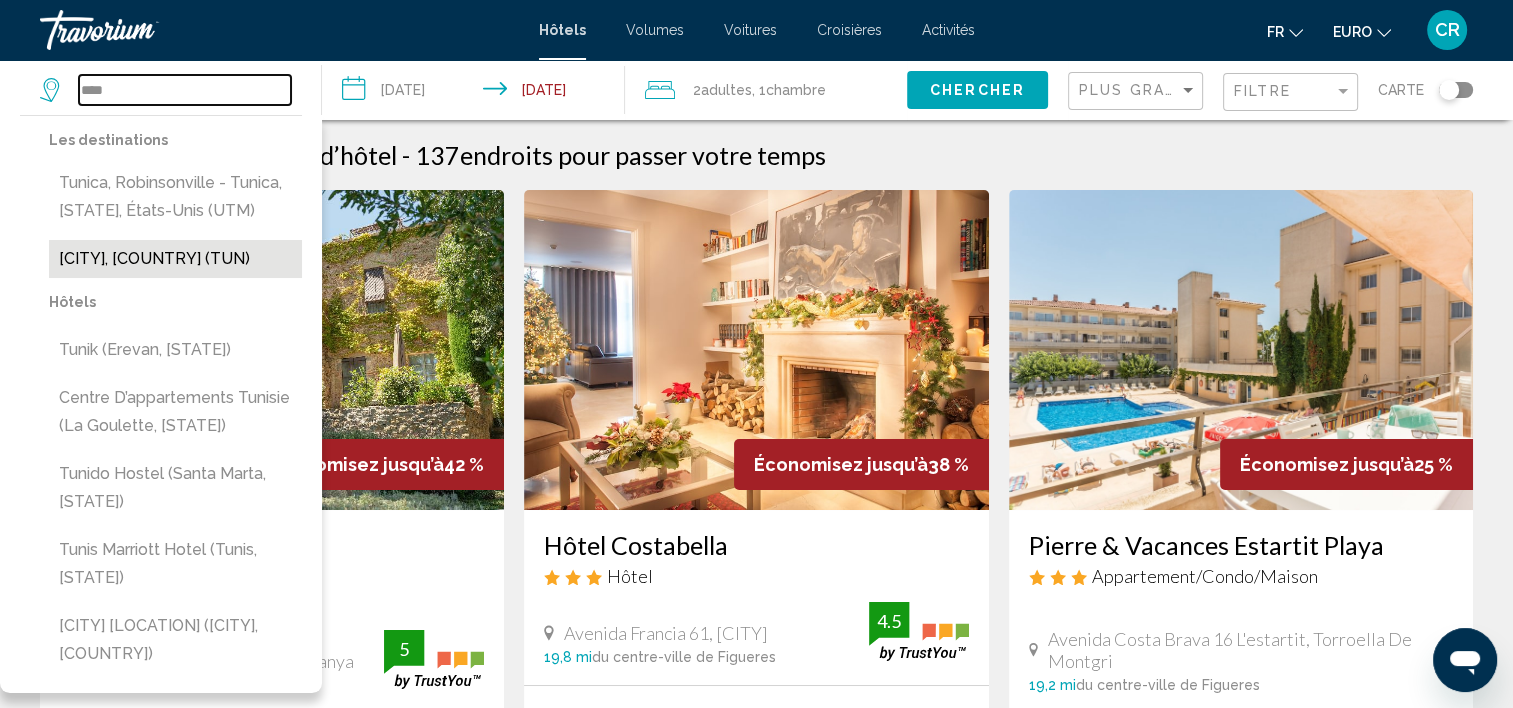type on "**********" 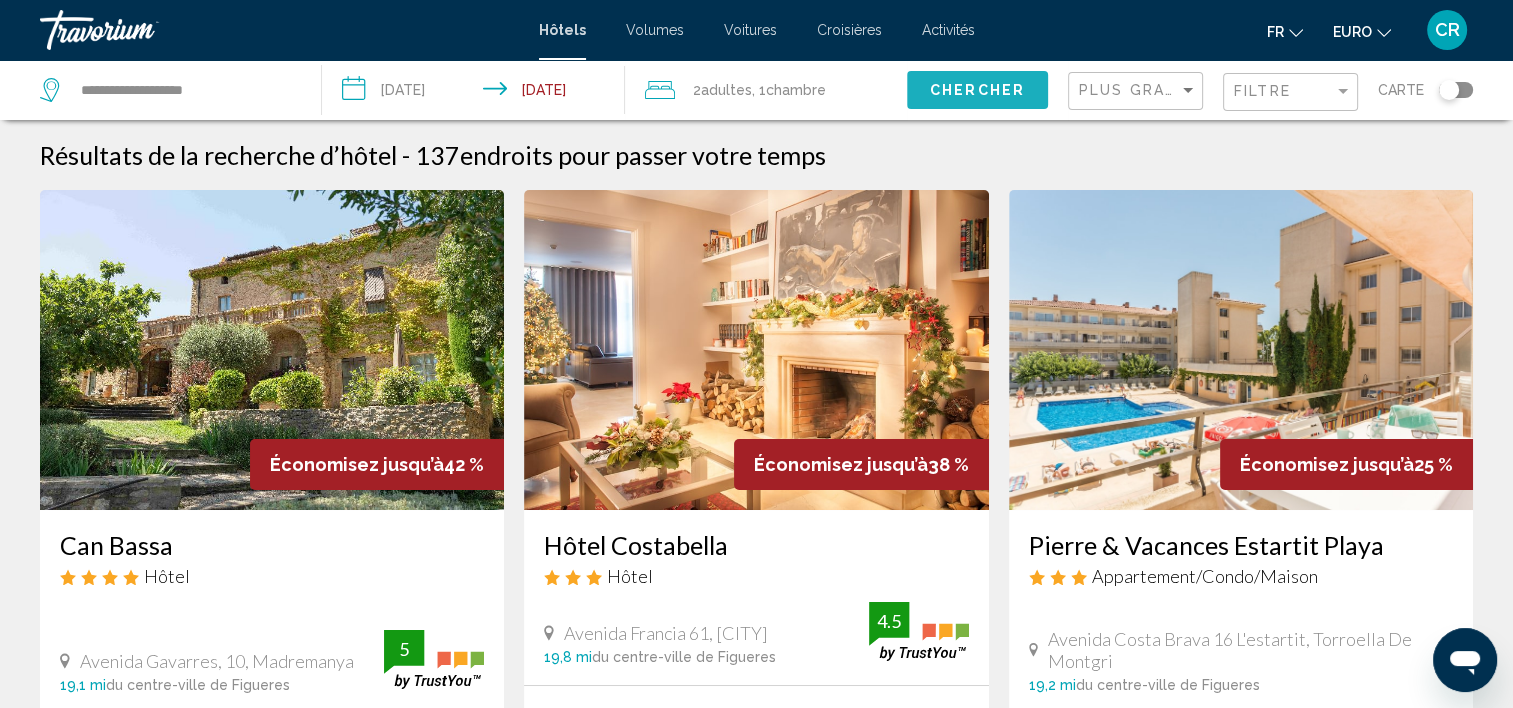 click on "Chercher" 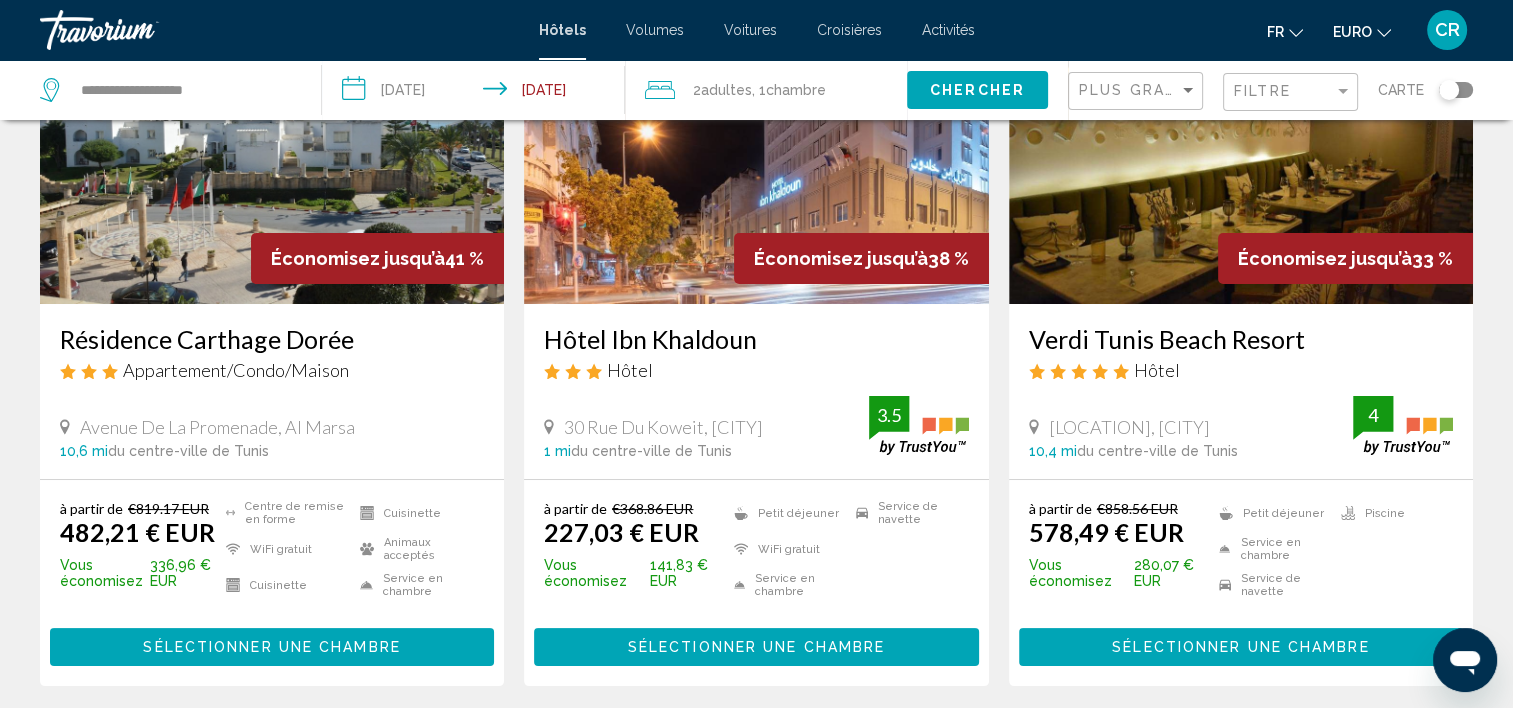 scroll, scrollTop: 200, scrollLeft: 0, axis: vertical 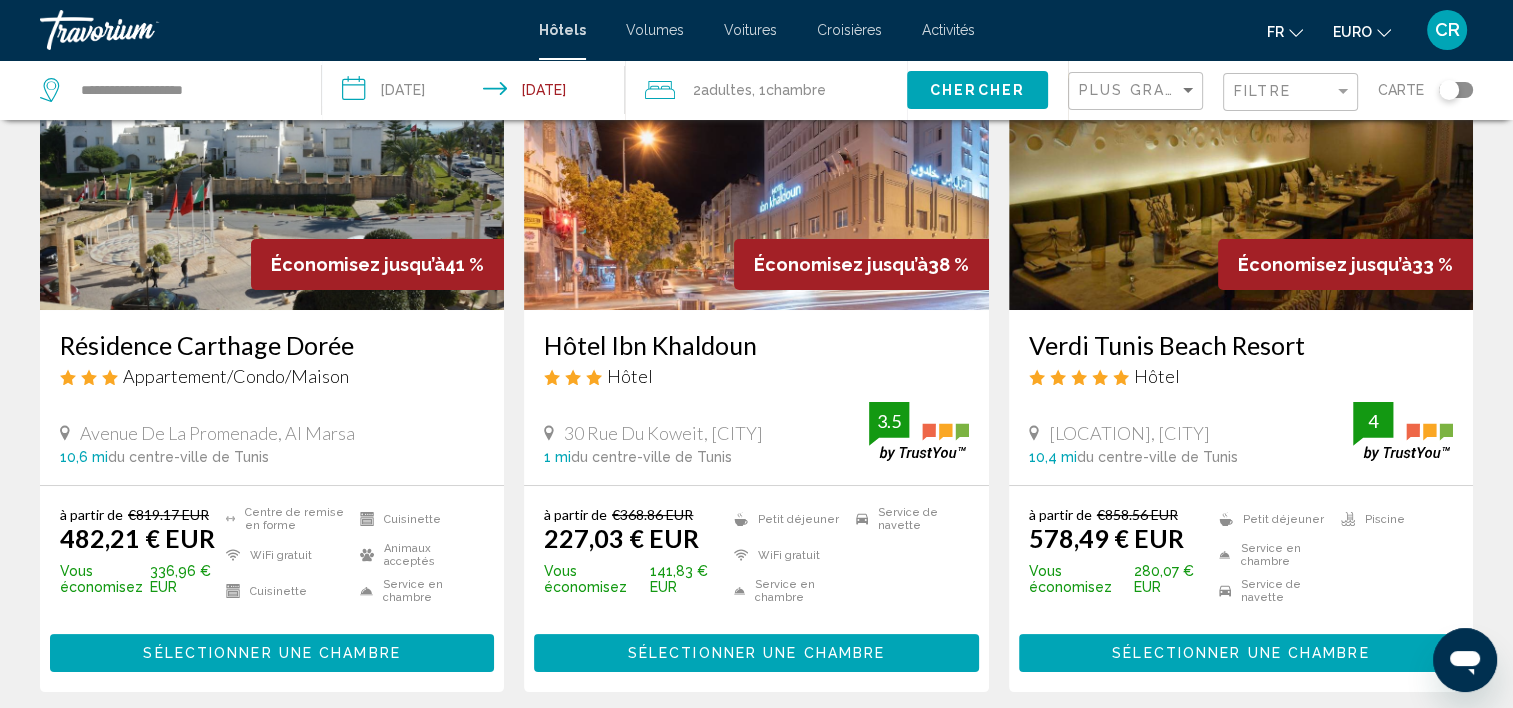click on "**********" at bounding box center [477, 93] 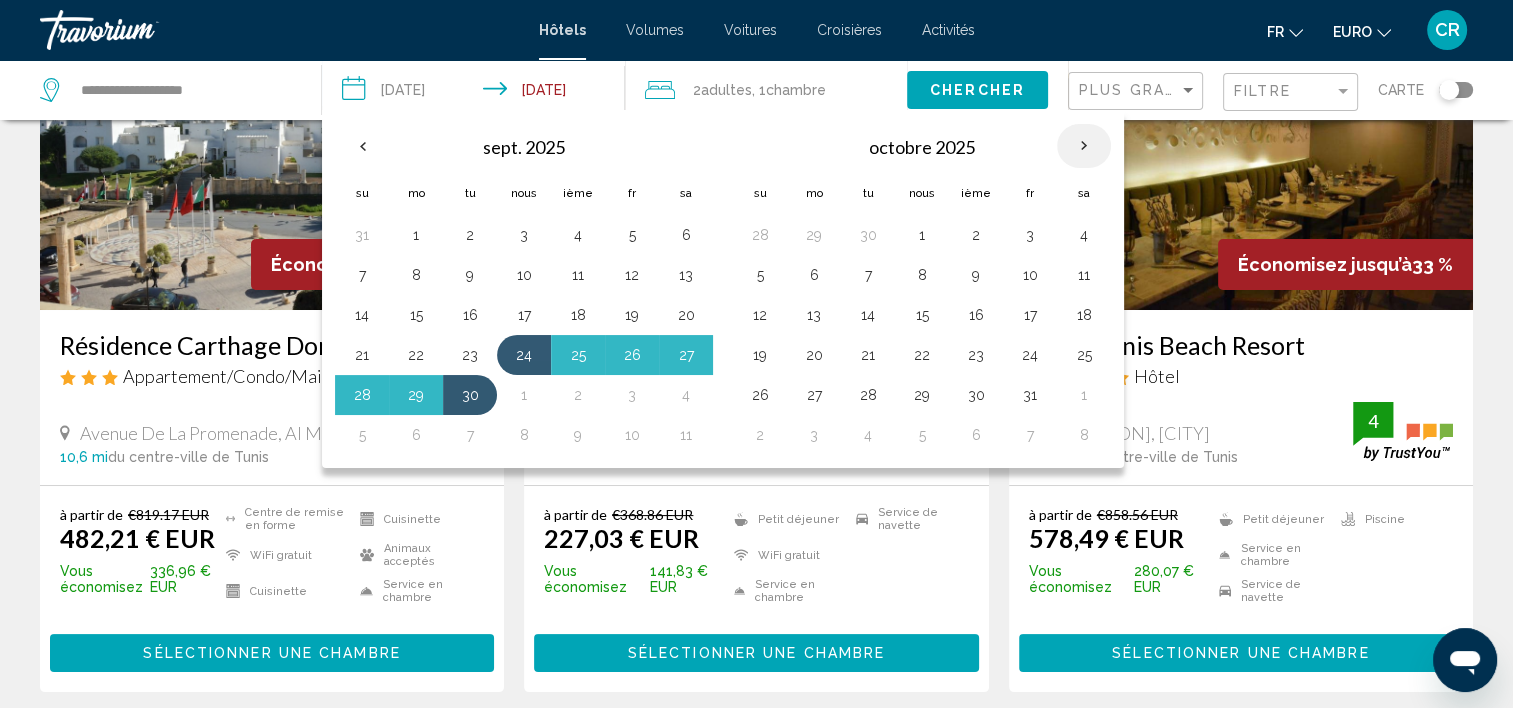 click at bounding box center [1084, 146] 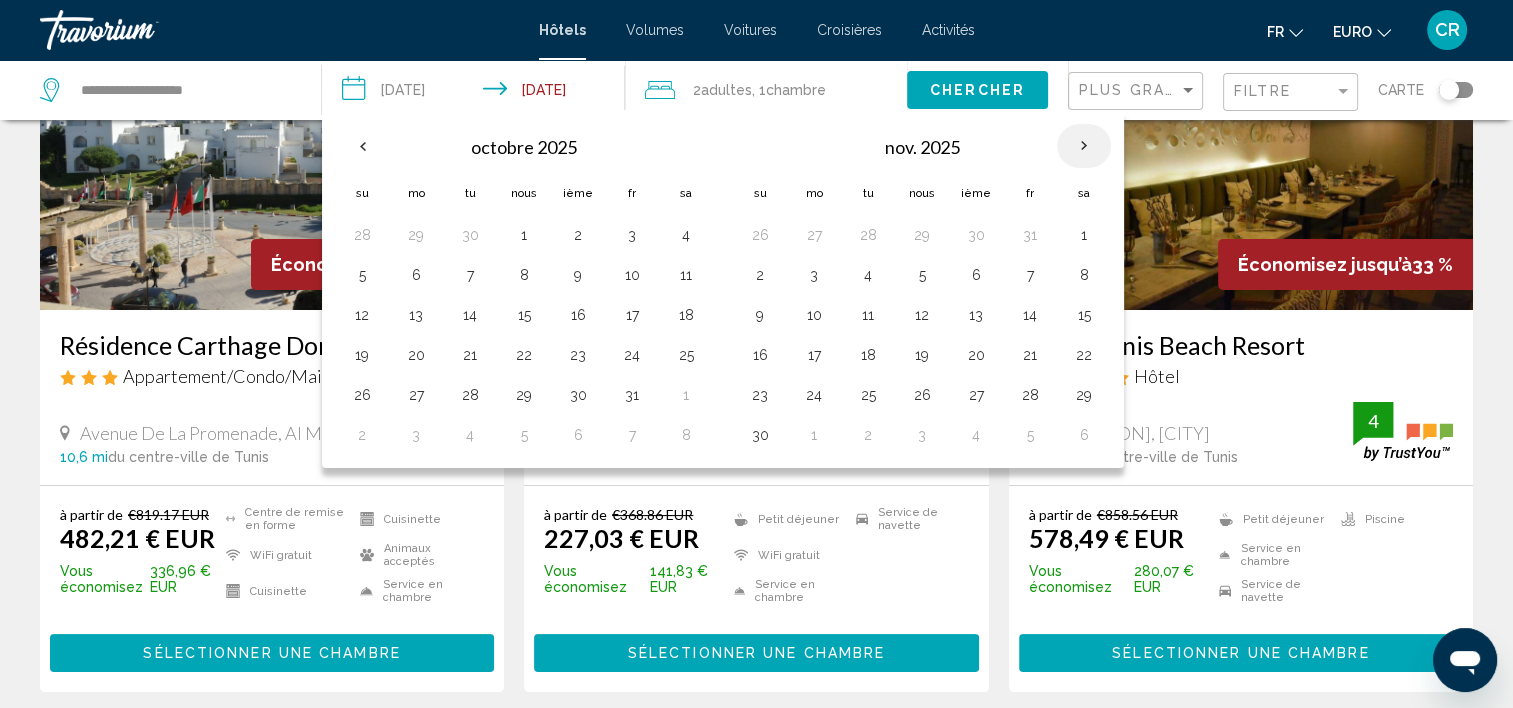 click at bounding box center (1084, 146) 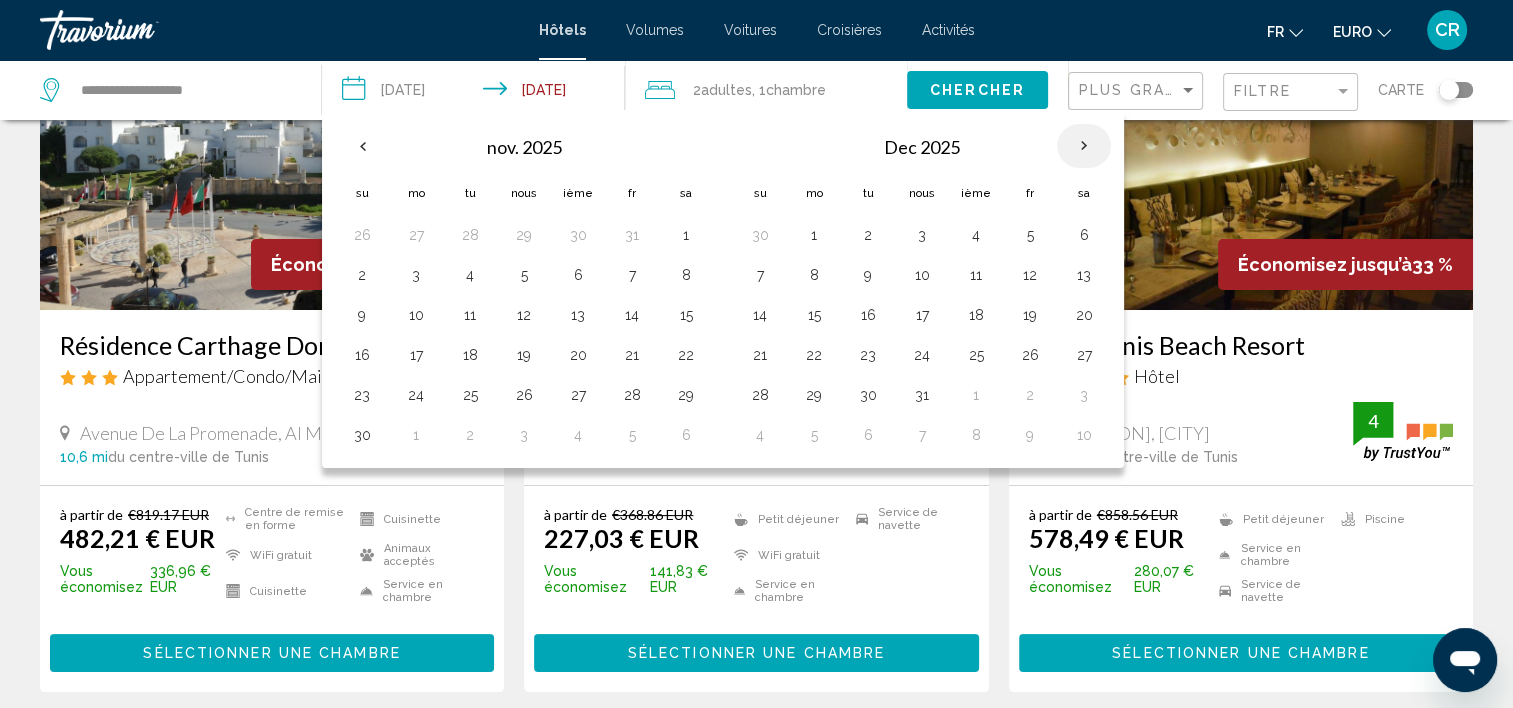 click at bounding box center [1084, 146] 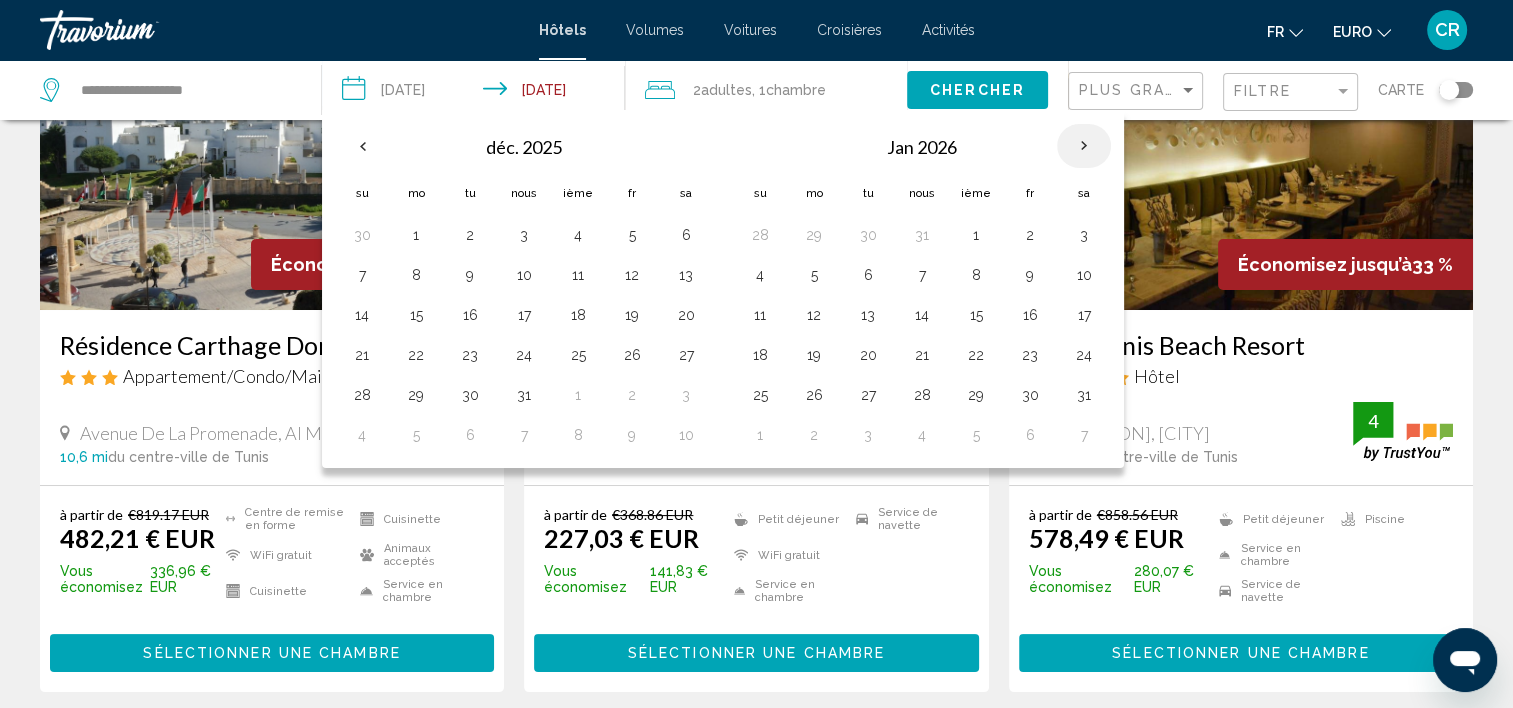 click at bounding box center (1084, 146) 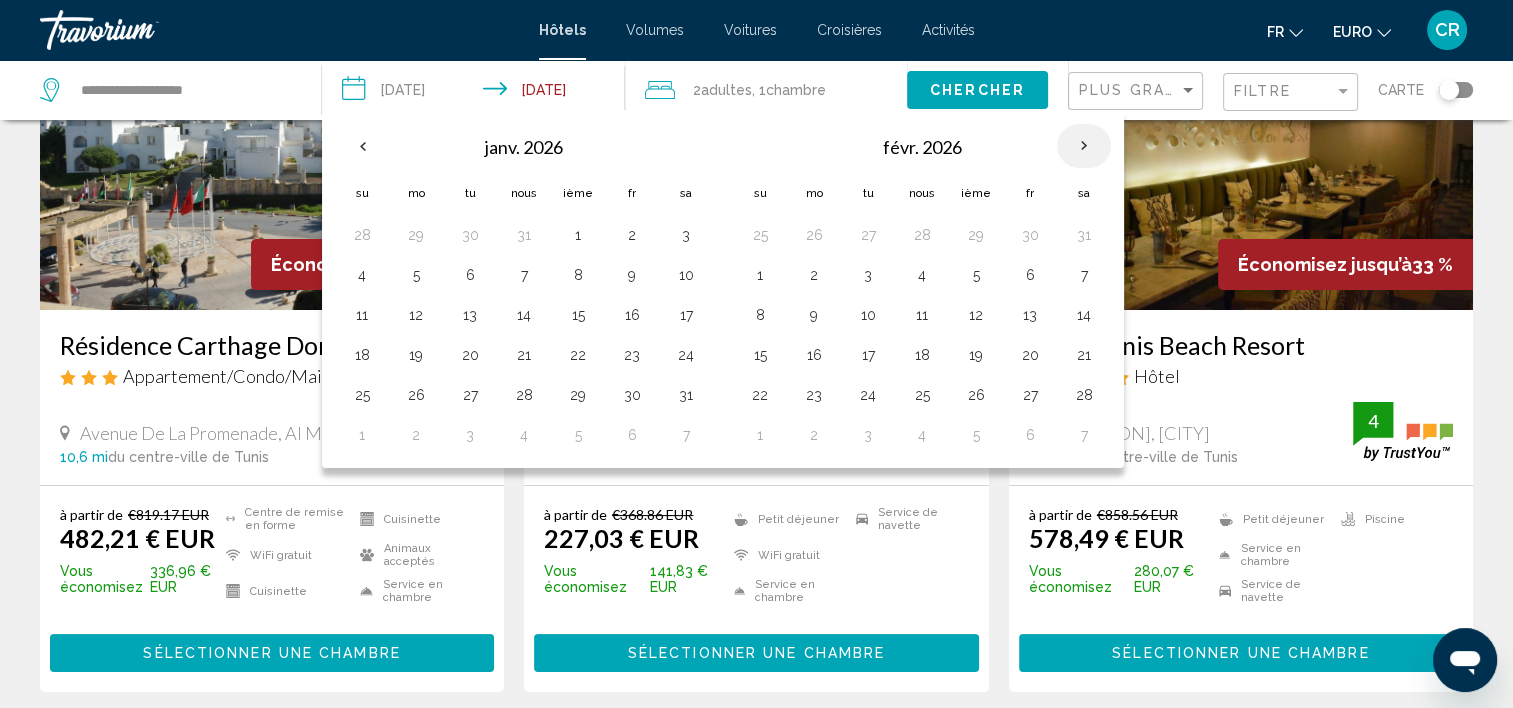 click at bounding box center (1084, 146) 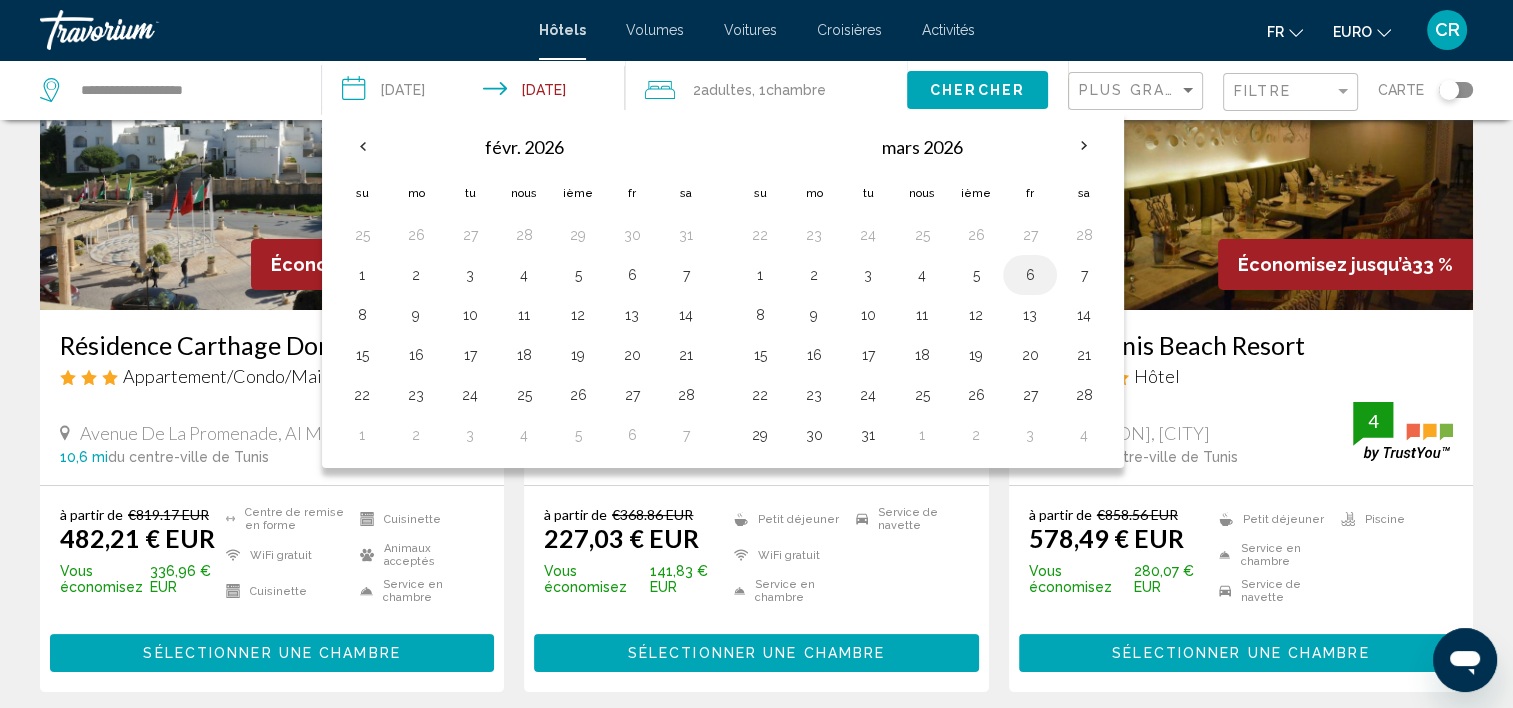 click on "6" at bounding box center [1030, 275] 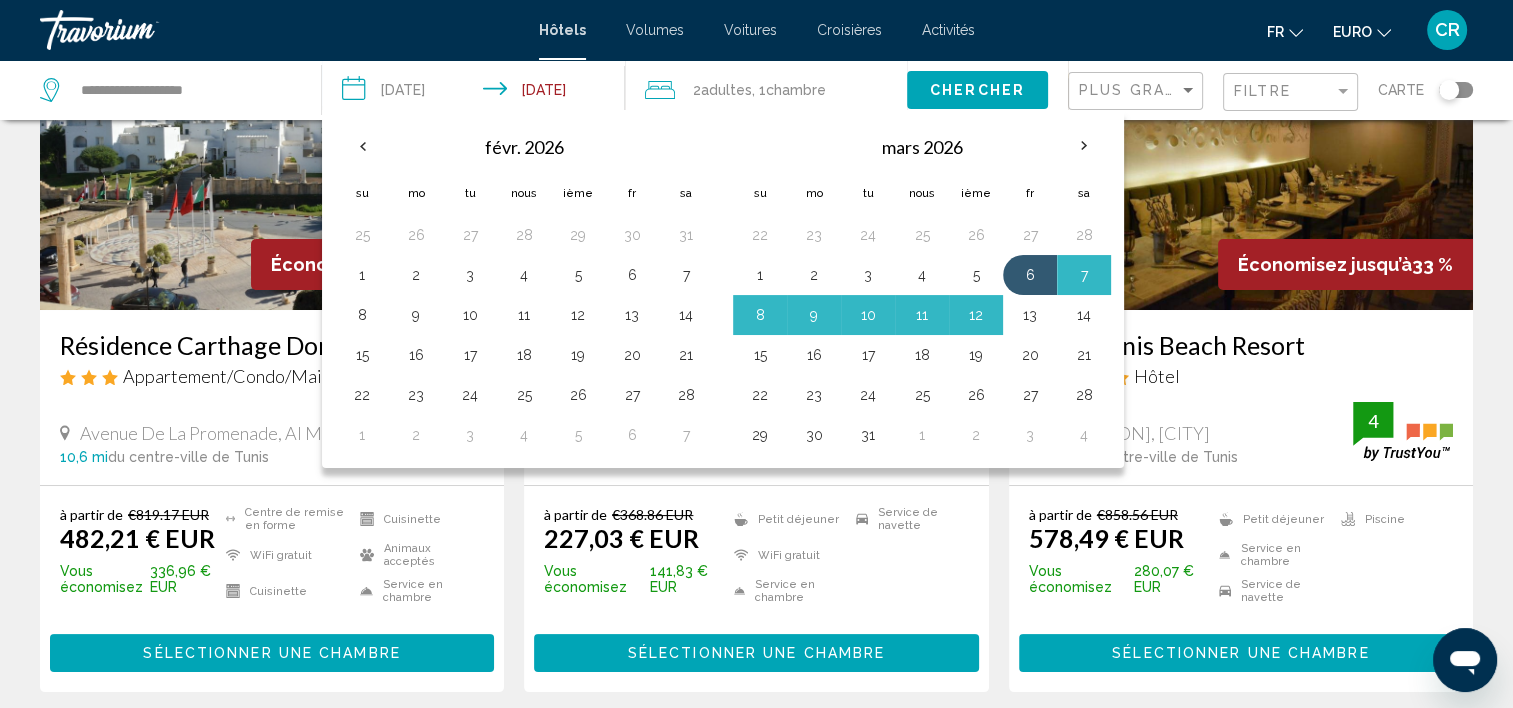 drag, startPoint x: 1018, startPoint y: 303, endPoint x: 1016, endPoint y: 283, distance: 20.09975 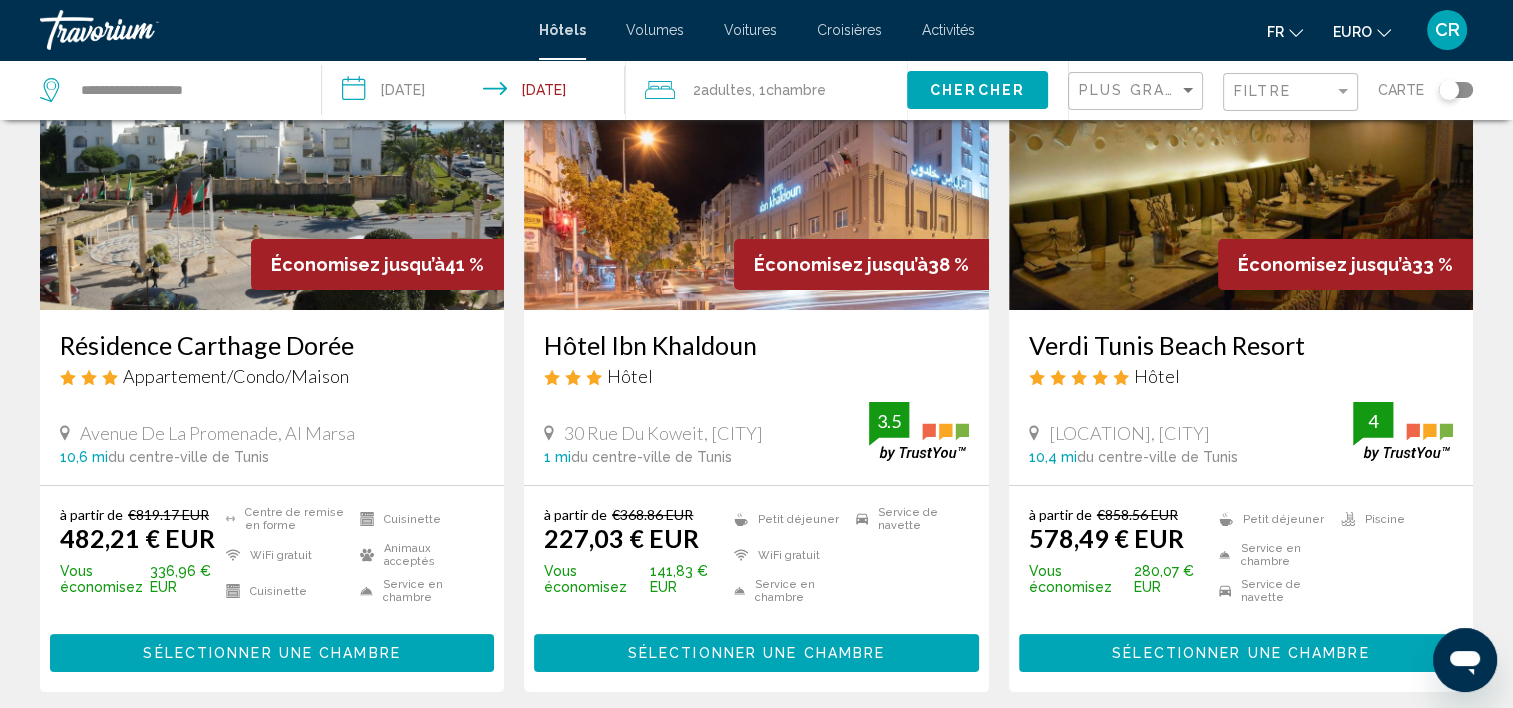 click on "Chercher" 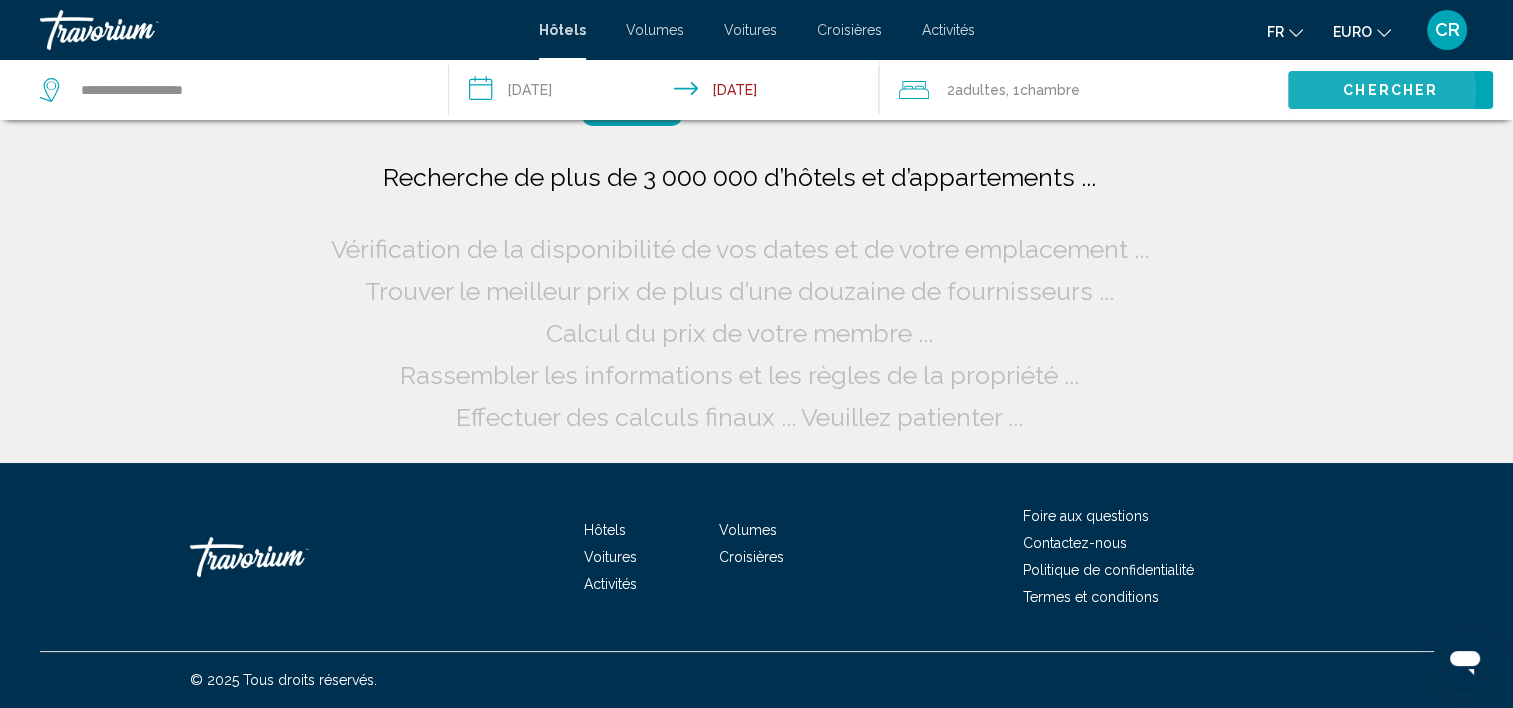 scroll, scrollTop: 0, scrollLeft: 0, axis: both 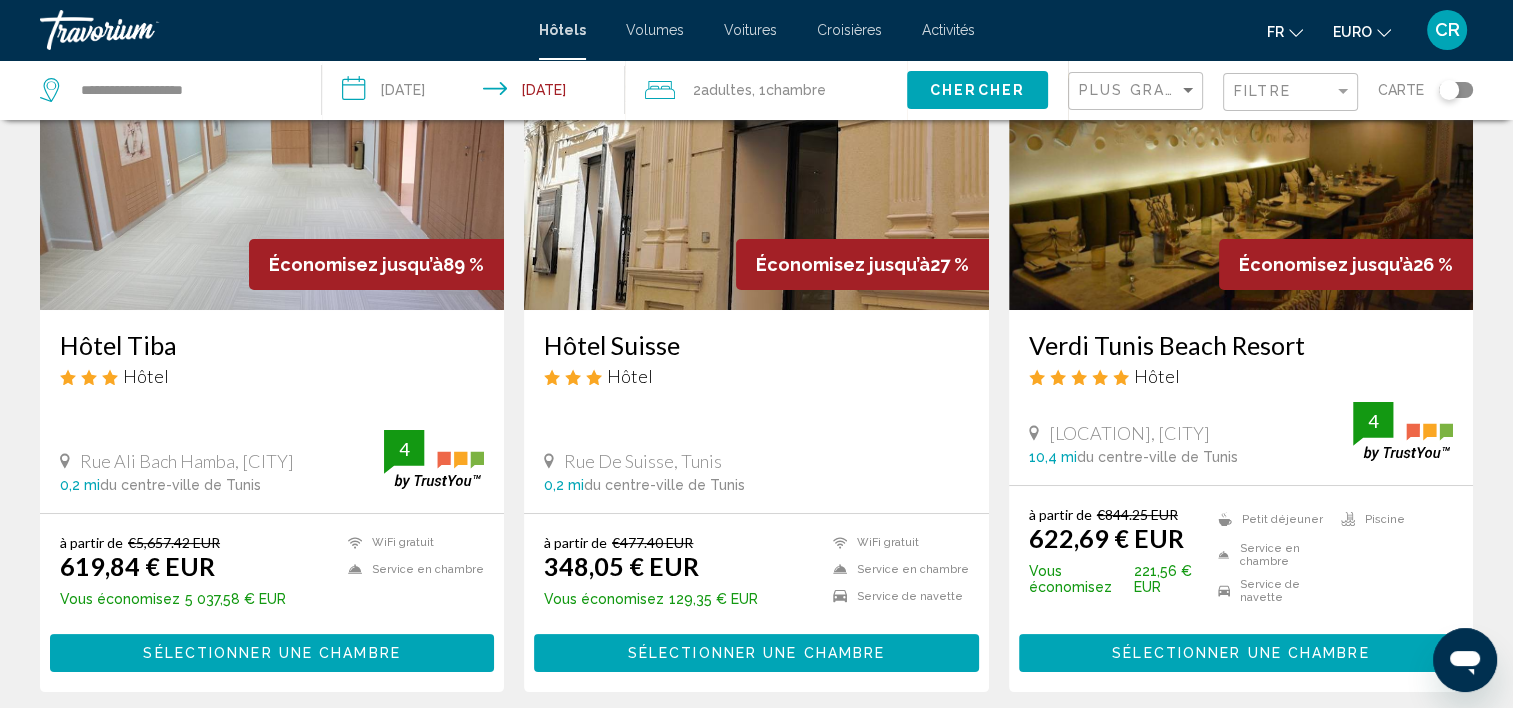 click at bounding box center [272, 150] 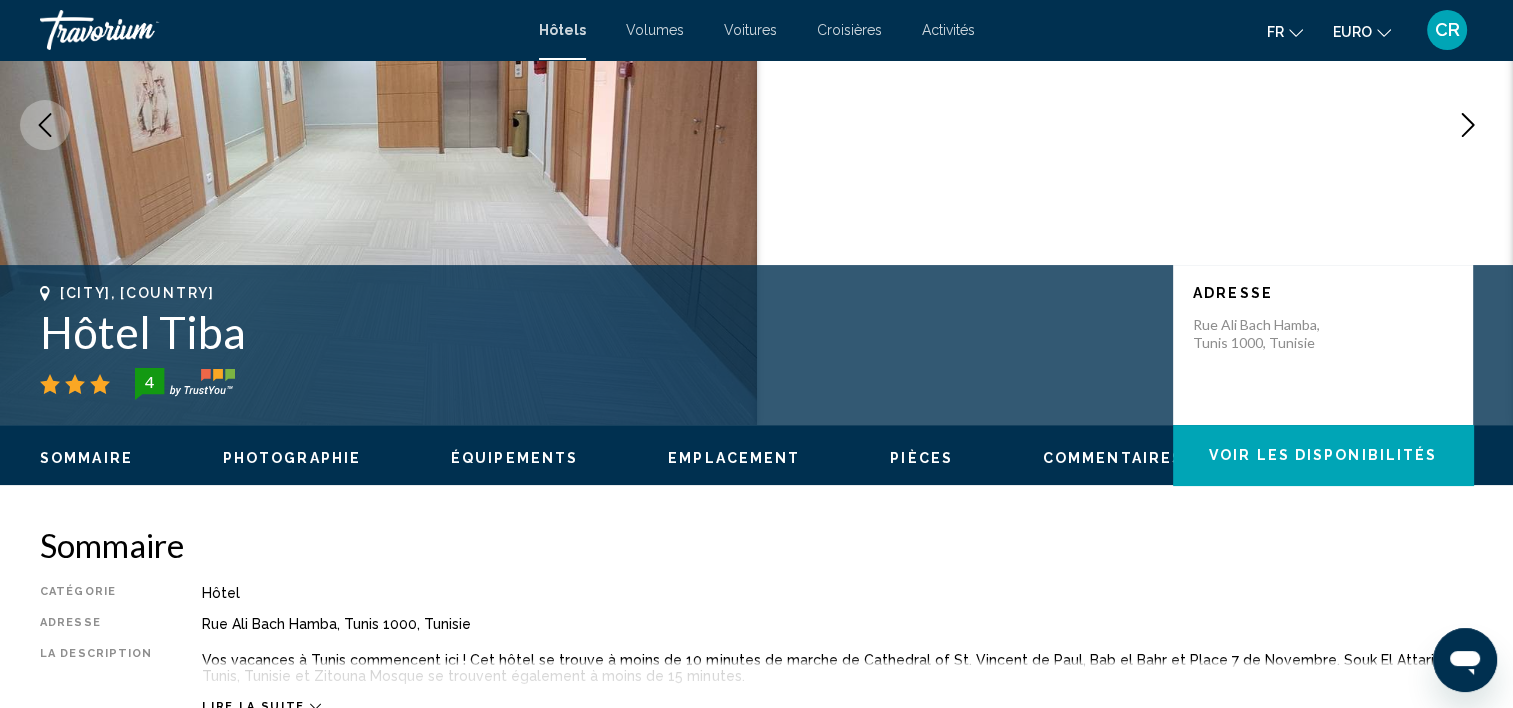 scroll, scrollTop: 306, scrollLeft: 0, axis: vertical 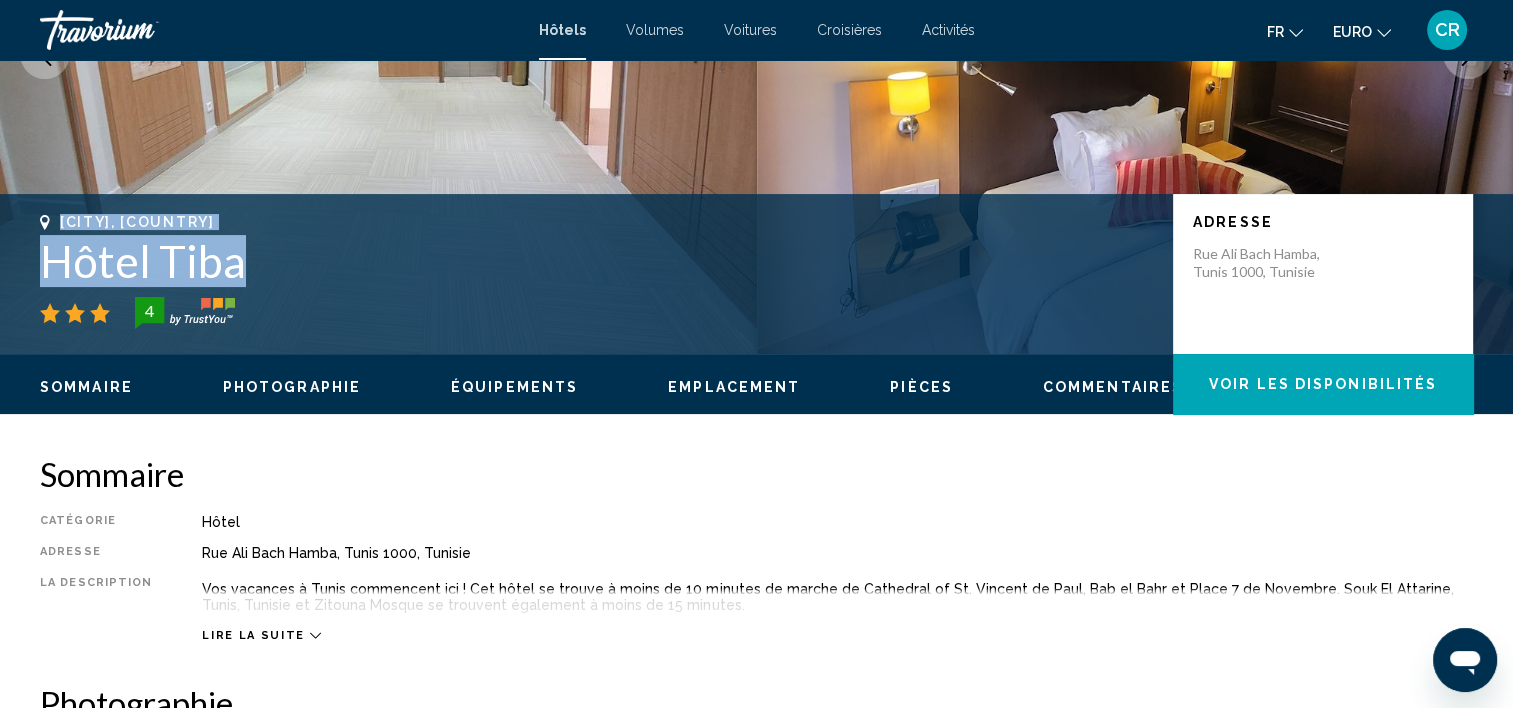 drag, startPoint x: 60, startPoint y: 215, endPoint x: 248, endPoint y: 264, distance: 194.28073 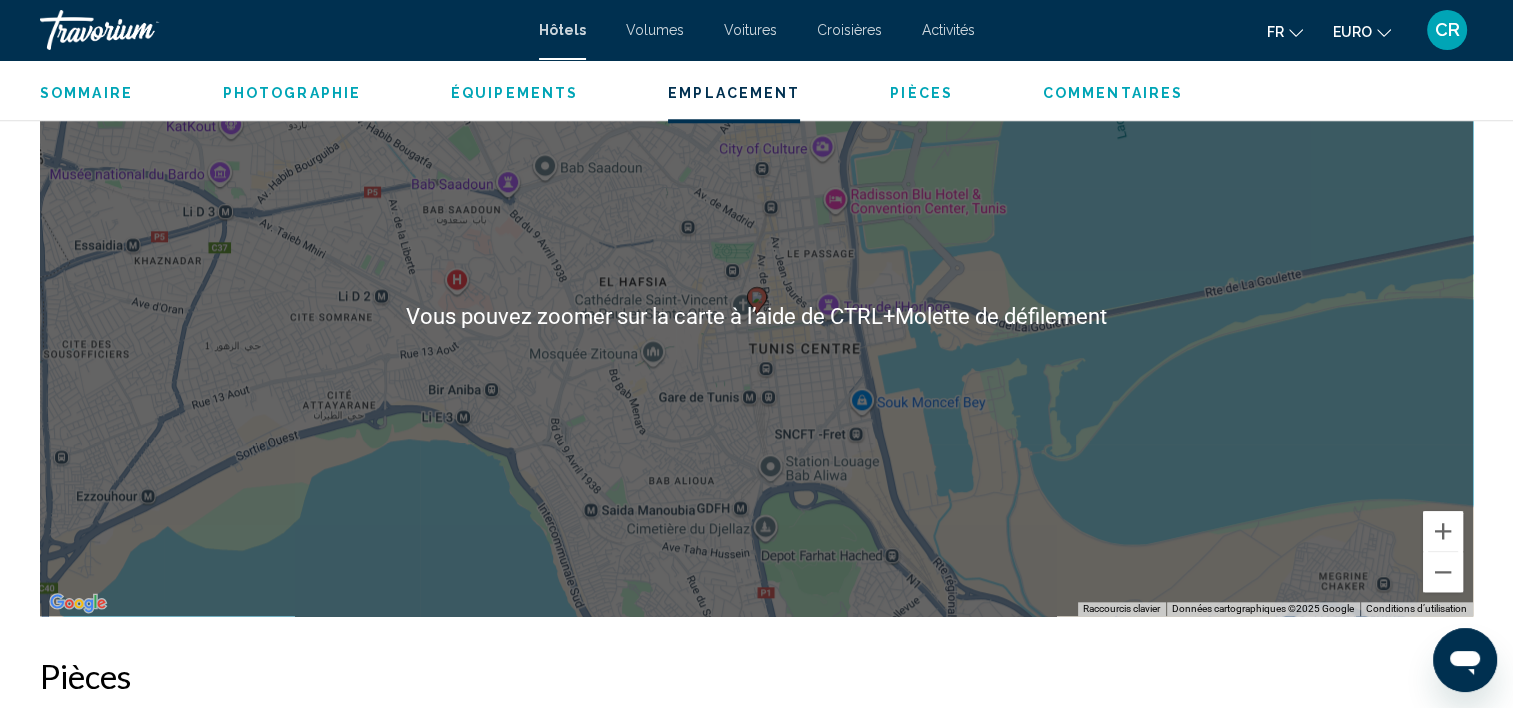 scroll, scrollTop: 1800, scrollLeft: 0, axis: vertical 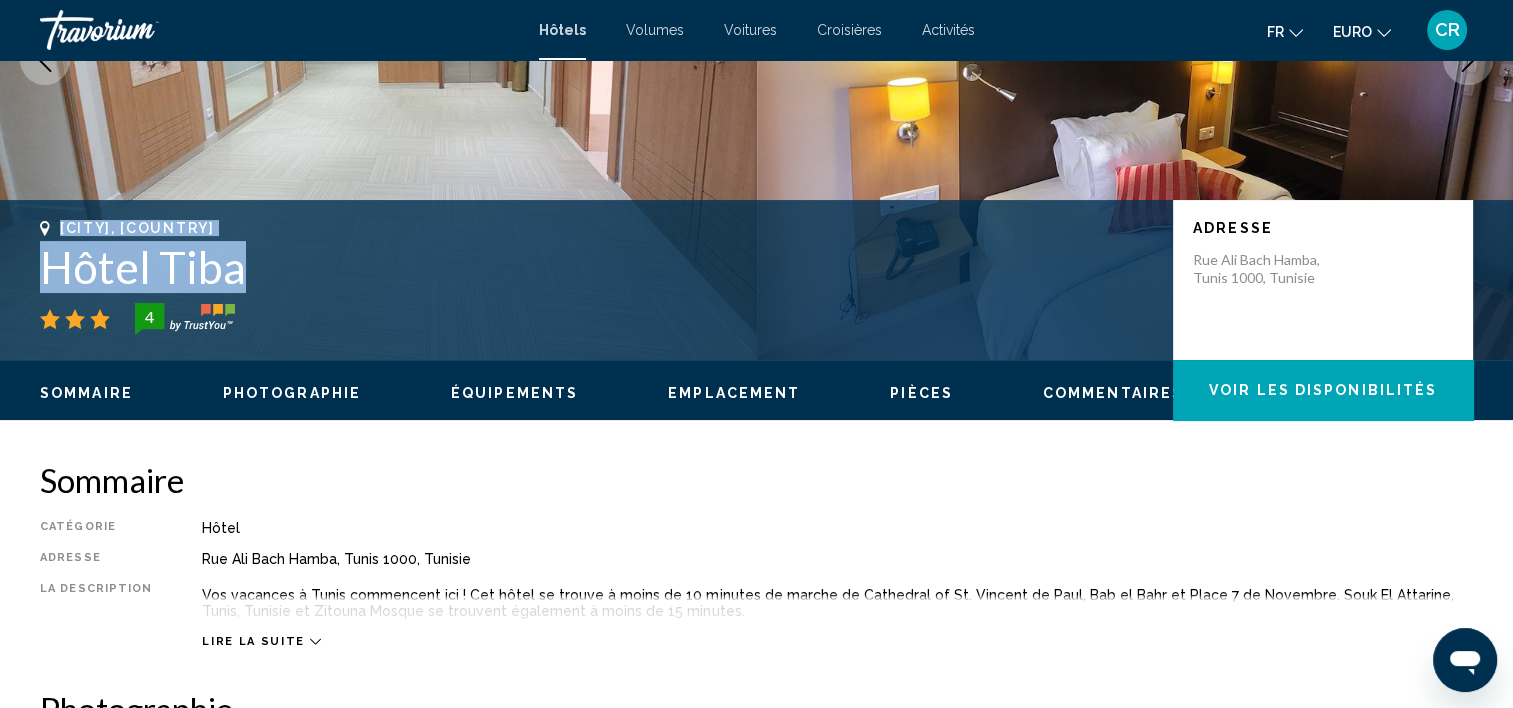 click on "Hôtel Tiba" at bounding box center [596, 267] 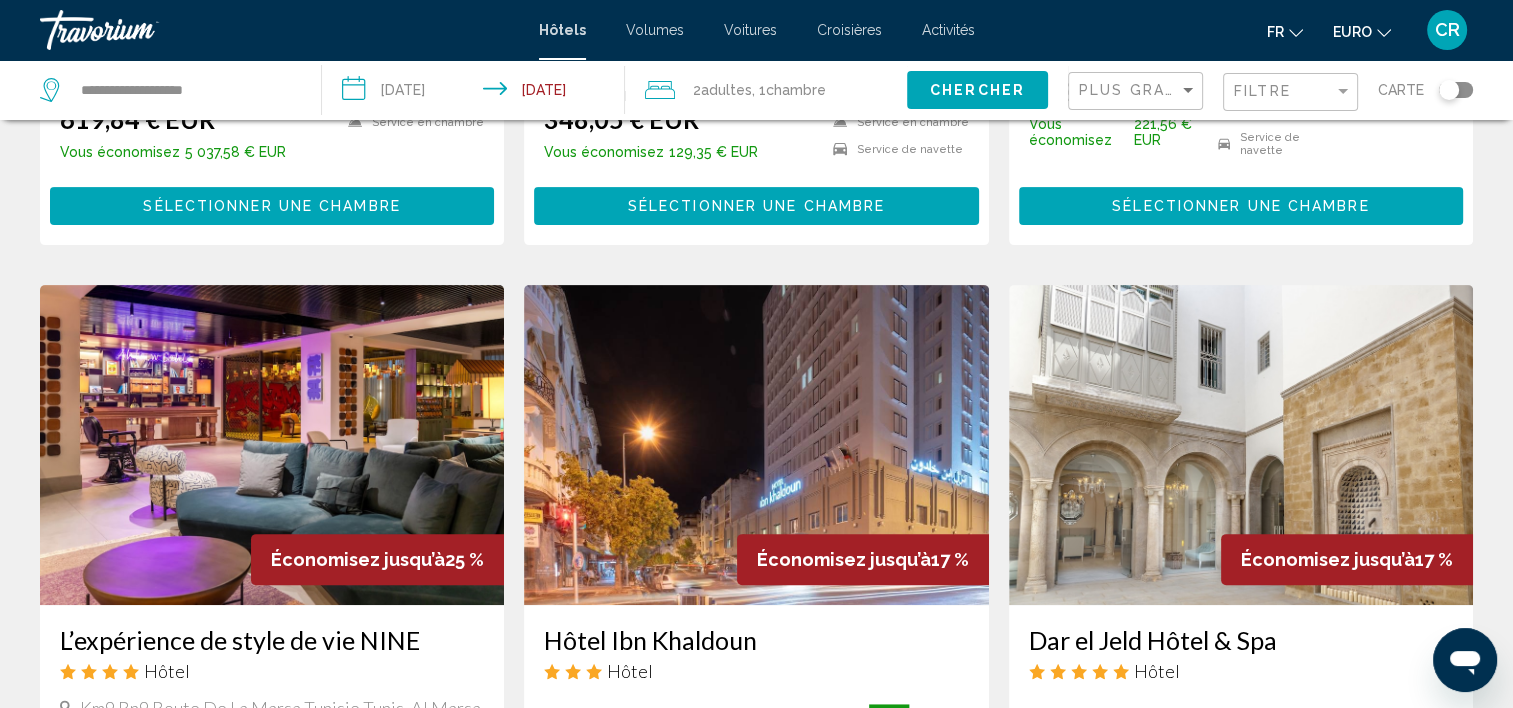scroll, scrollTop: 500, scrollLeft: 0, axis: vertical 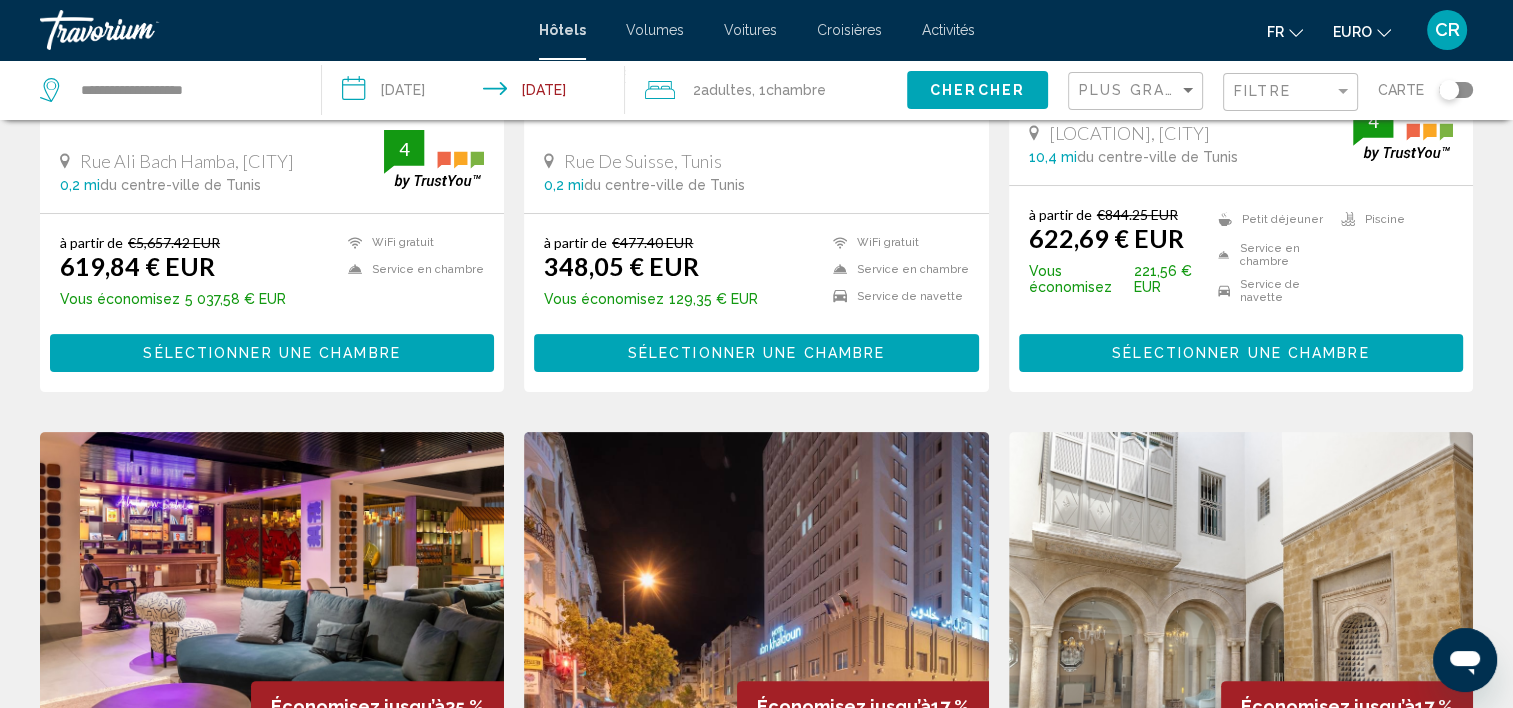 click on "**********" at bounding box center (477, 93) 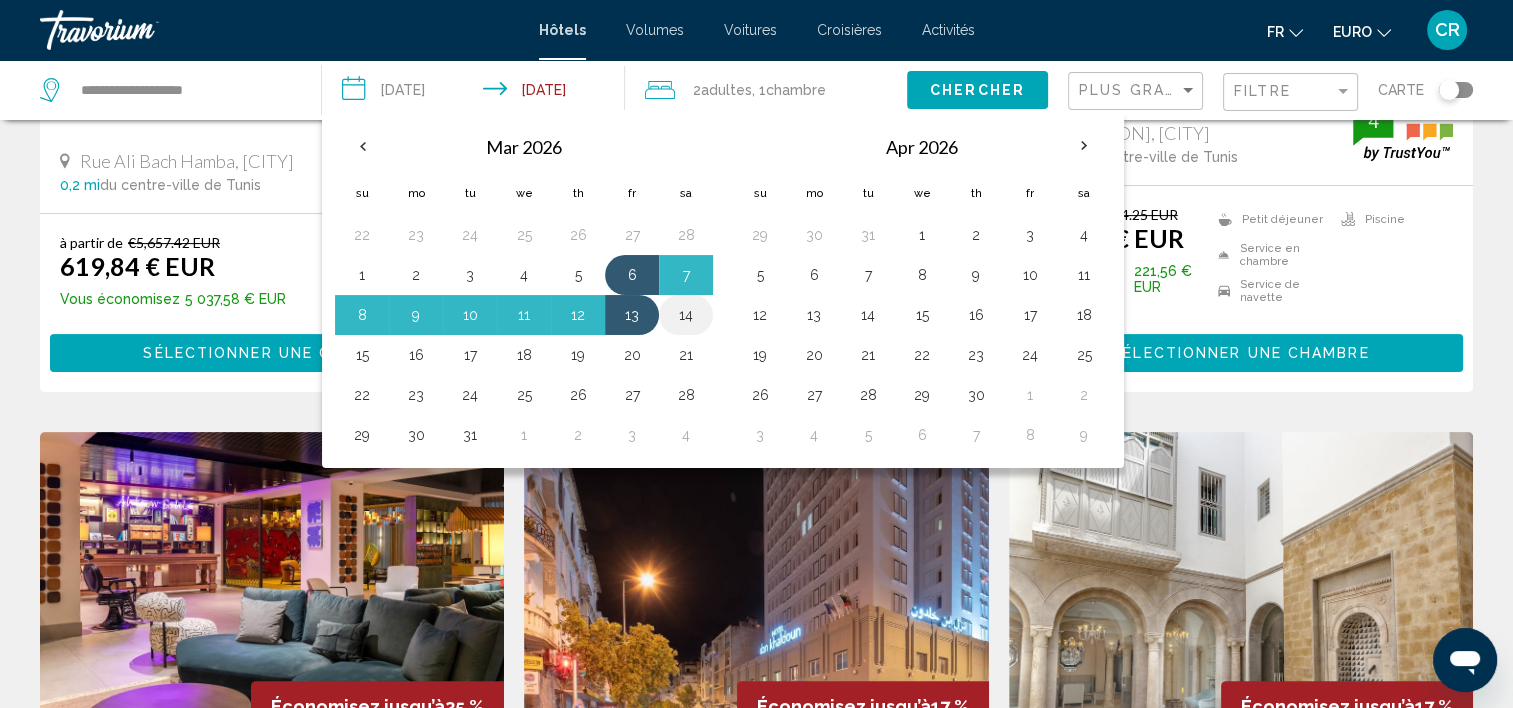 click on "14" at bounding box center [686, 315] 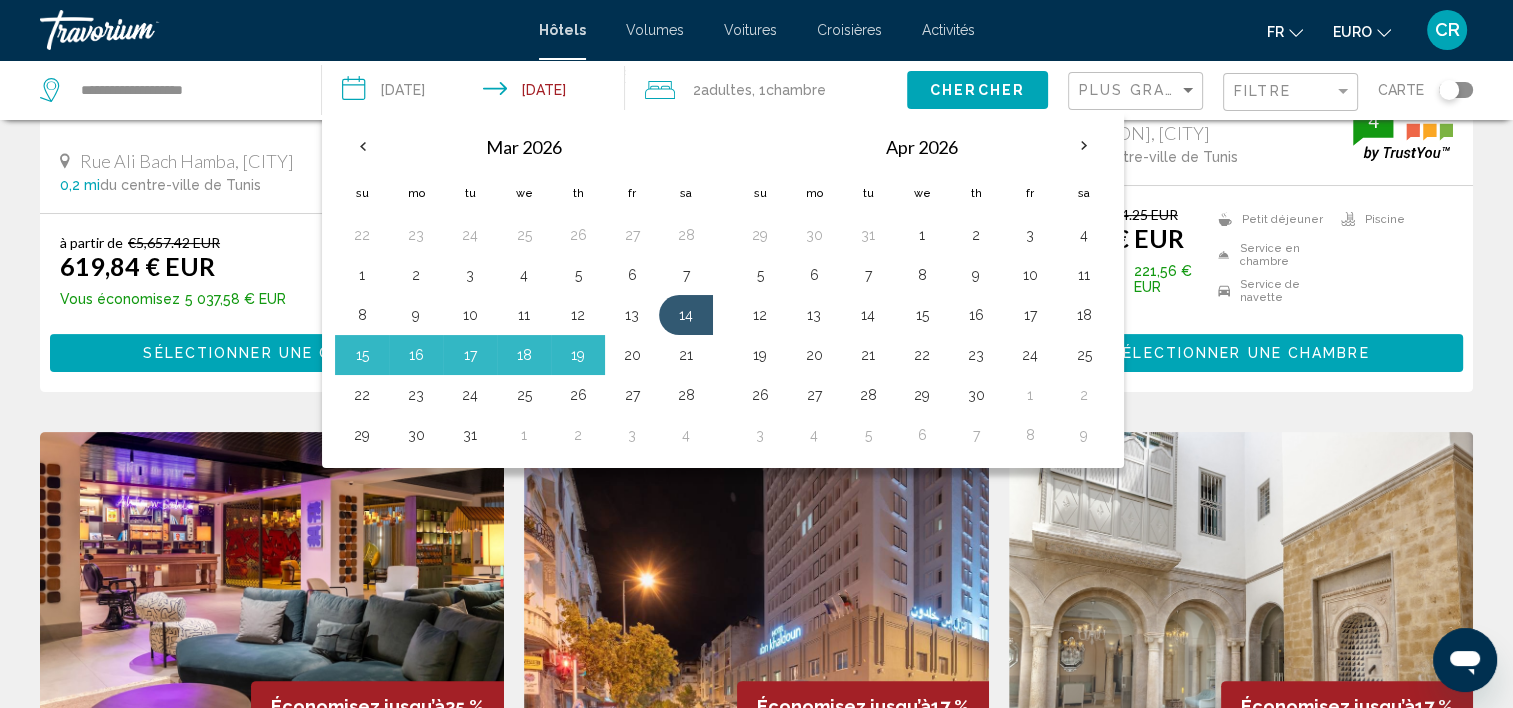 click on "20" at bounding box center (632, 355) 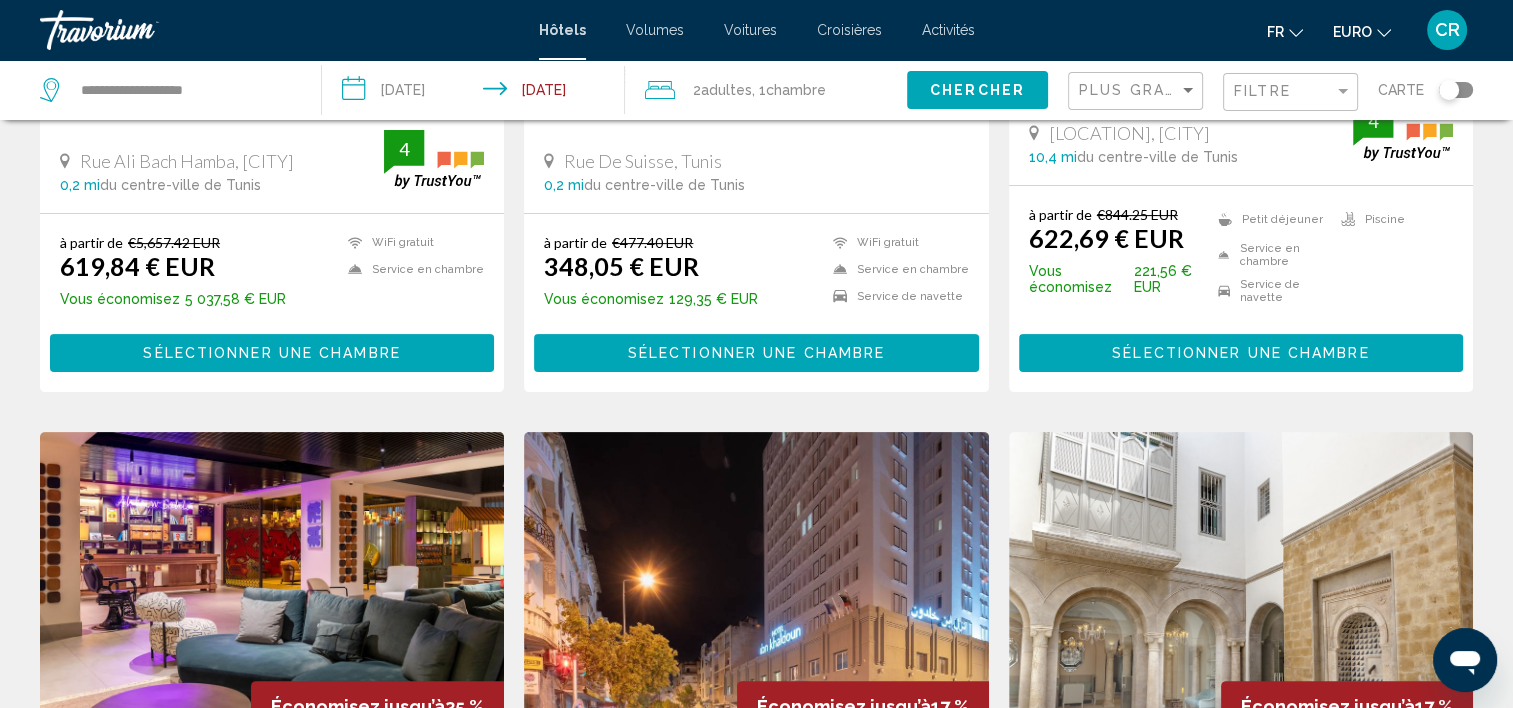 click on "Chercher" 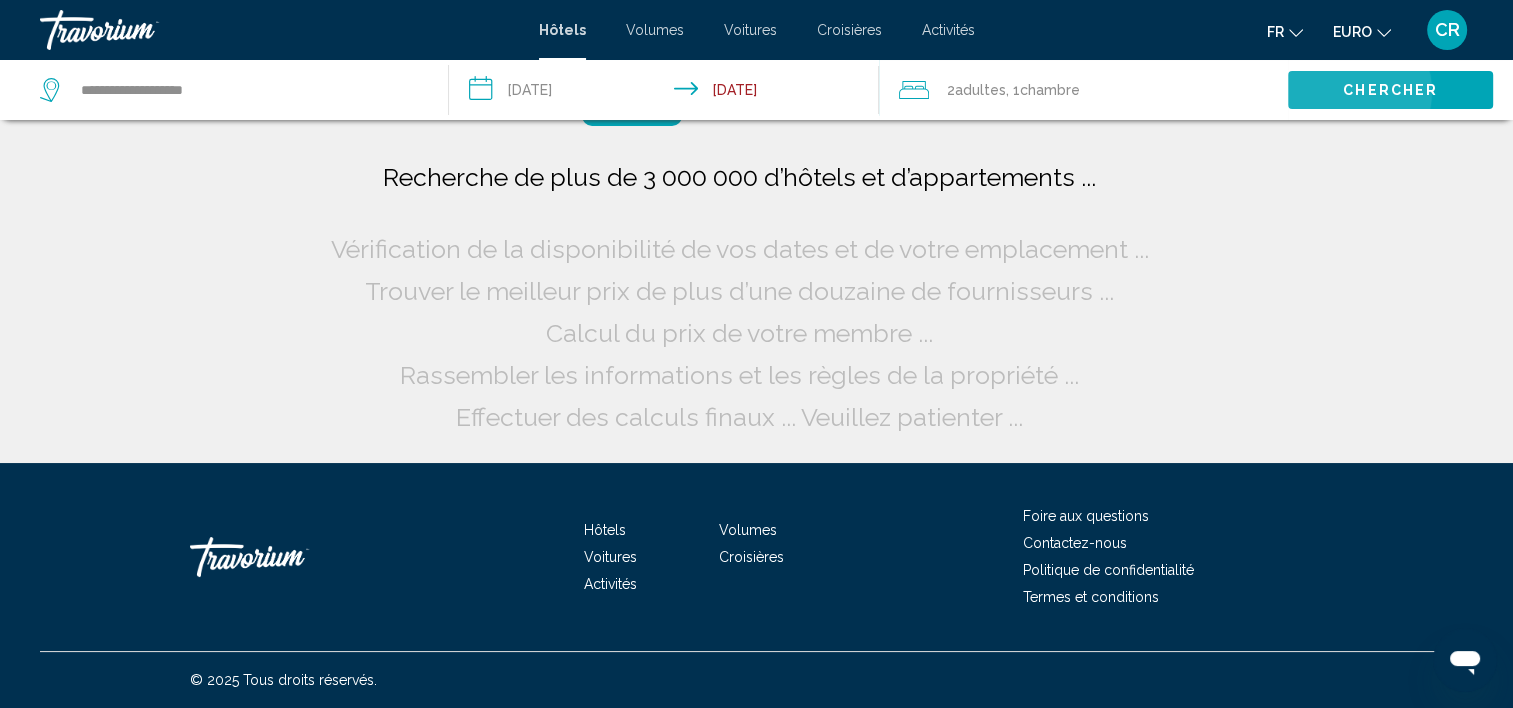 scroll, scrollTop: 0, scrollLeft: 0, axis: both 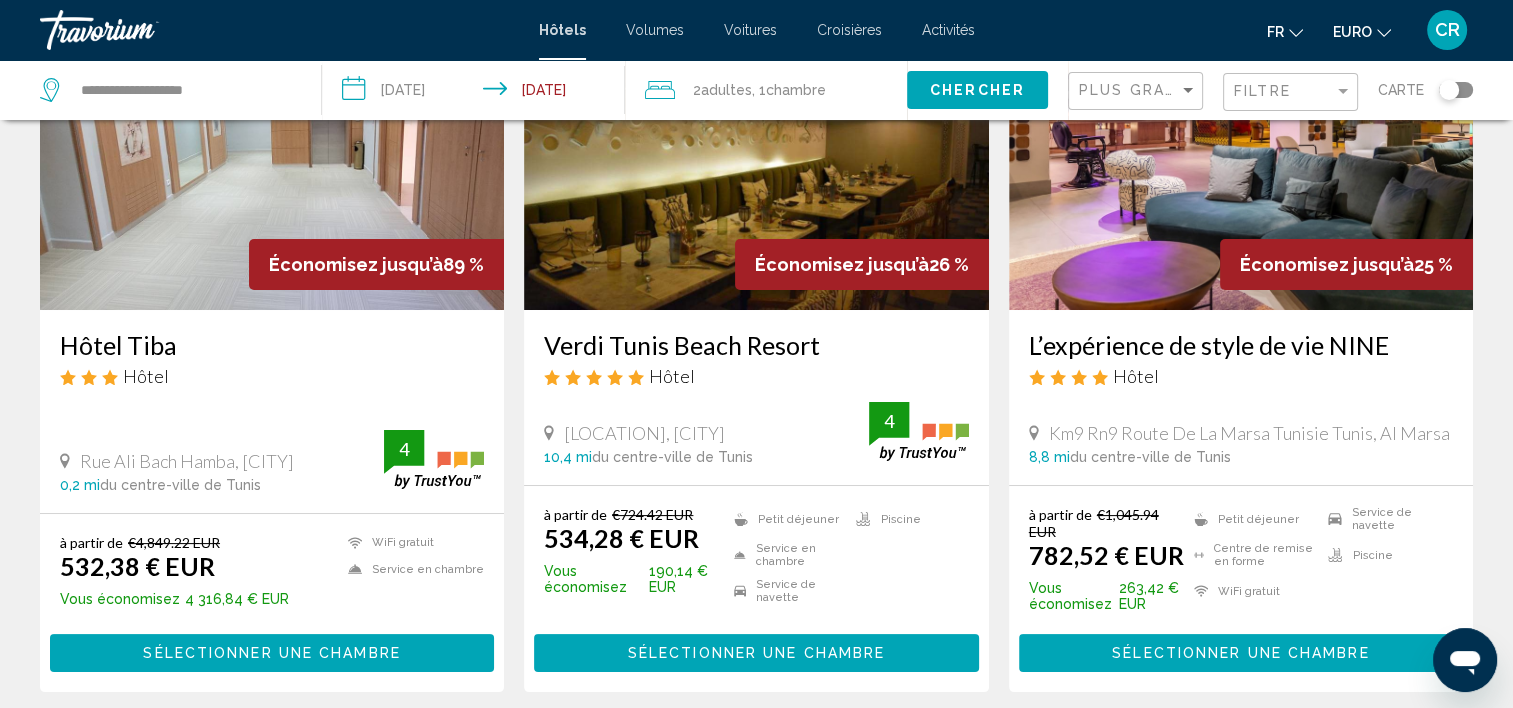 click at bounding box center (756, 150) 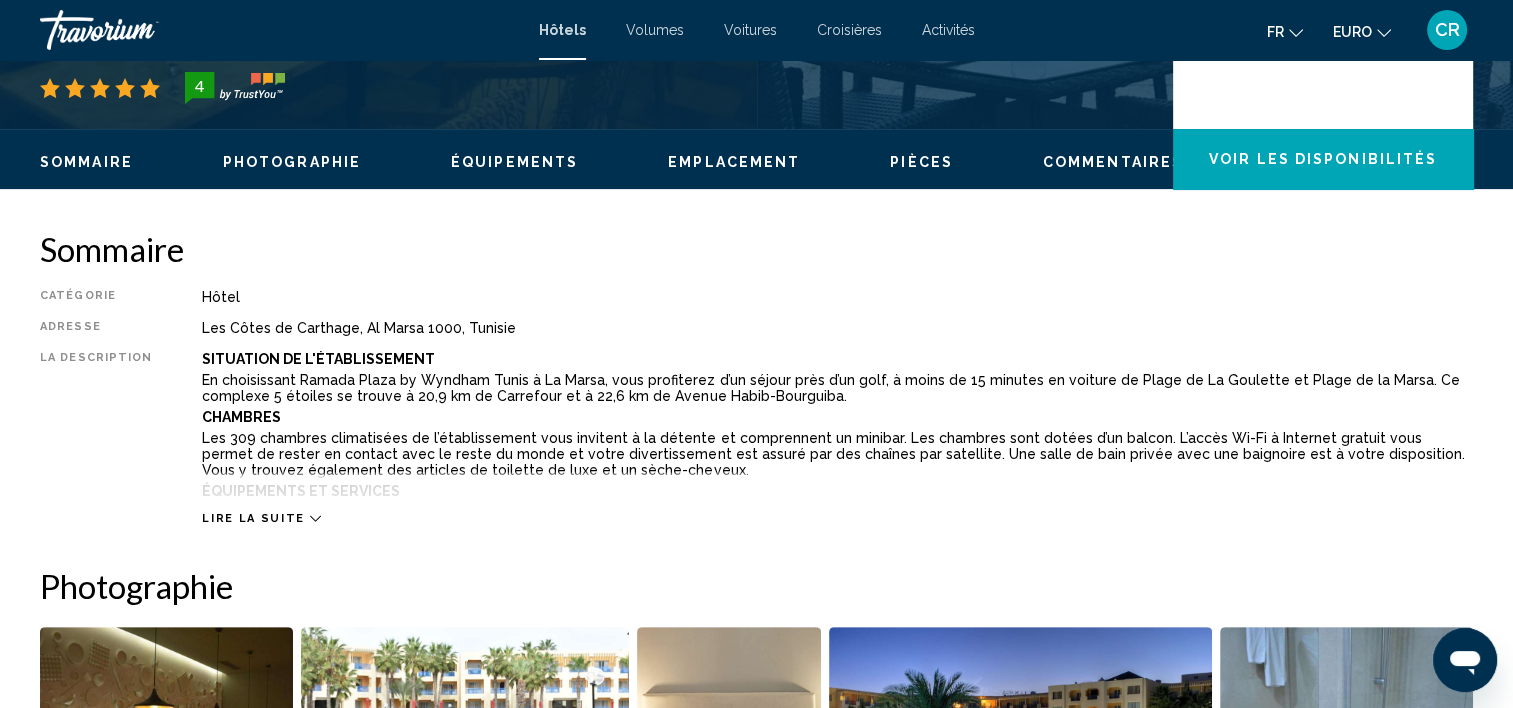 scroll, scrollTop: 305, scrollLeft: 0, axis: vertical 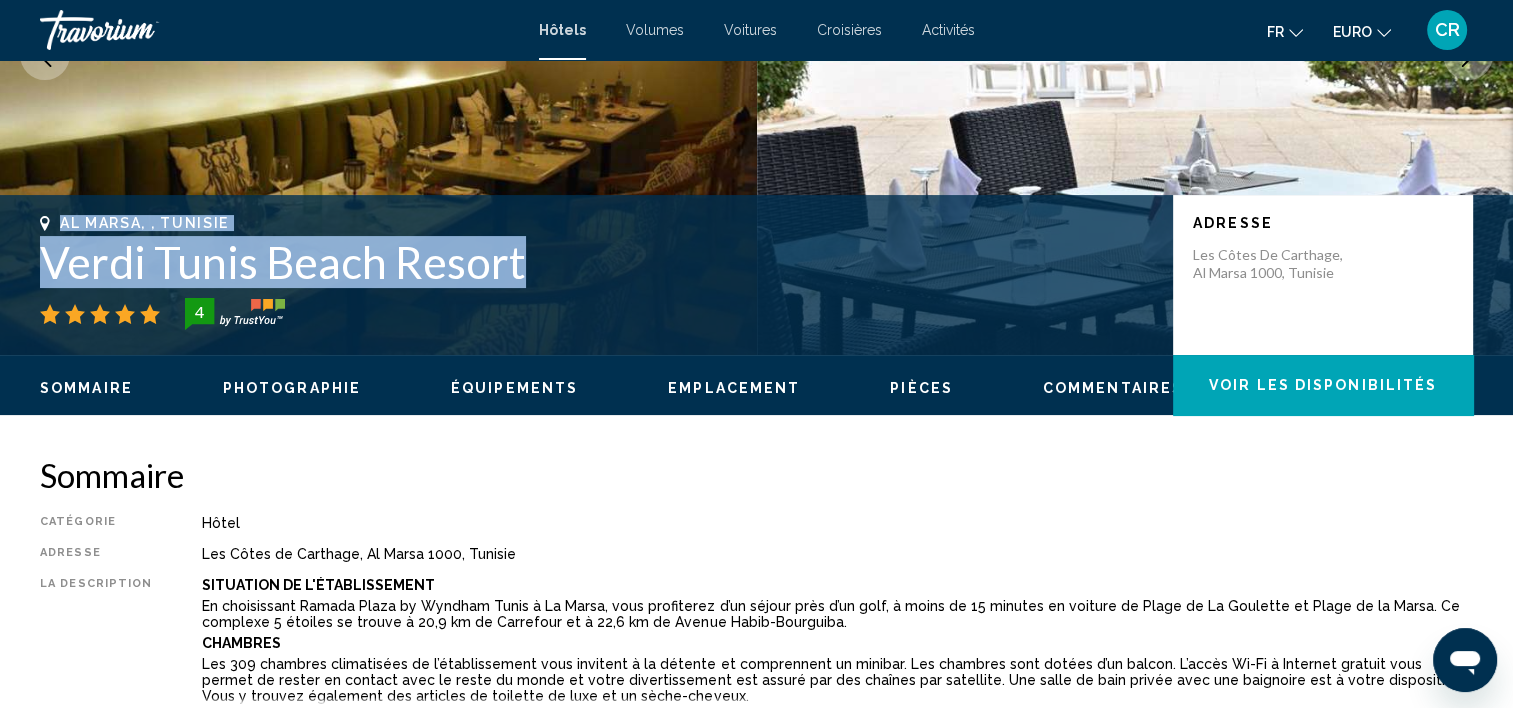 drag, startPoint x: 61, startPoint y: 221, endPoint x: 588, endPoint y: 282, distance: 530.5186 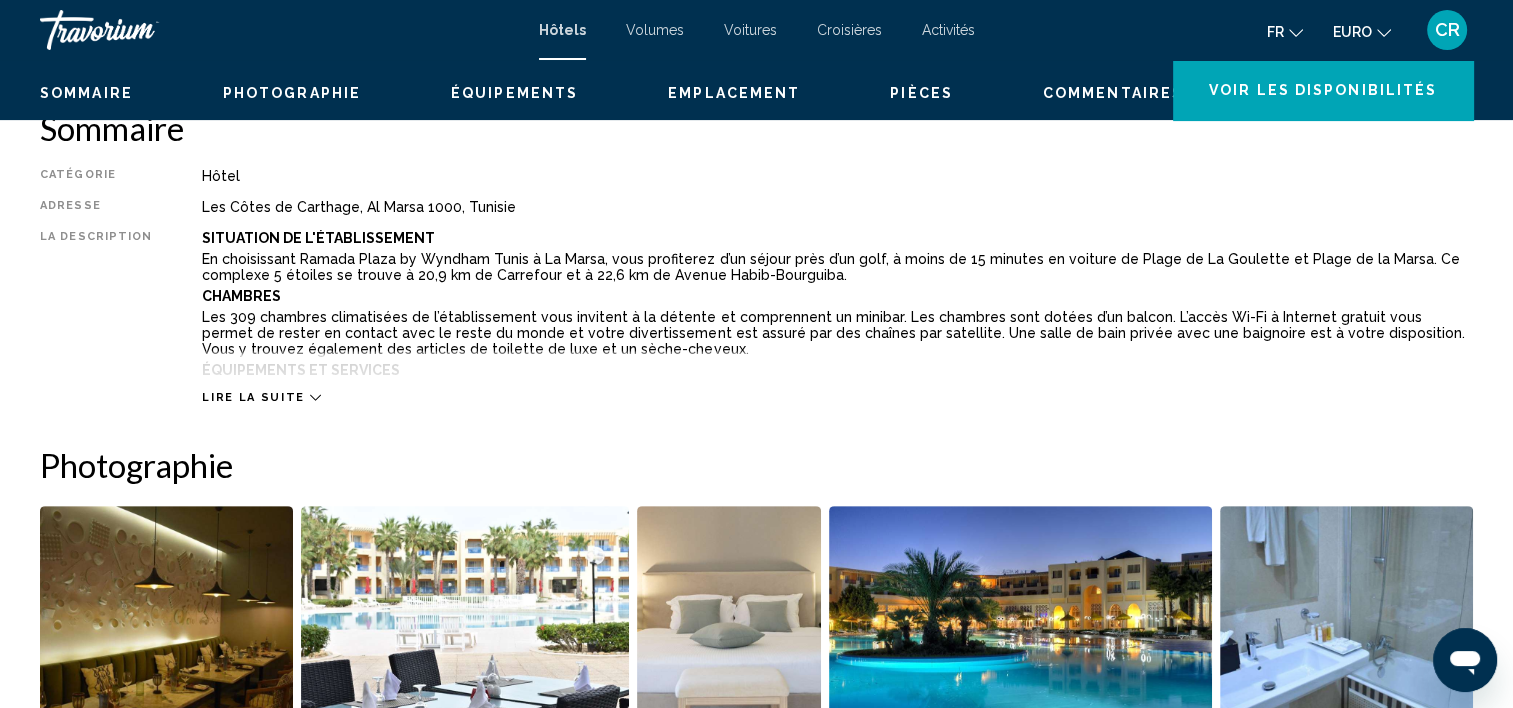 scroll, scrollTop: 405, scrollLeft: 0, axis: vertical 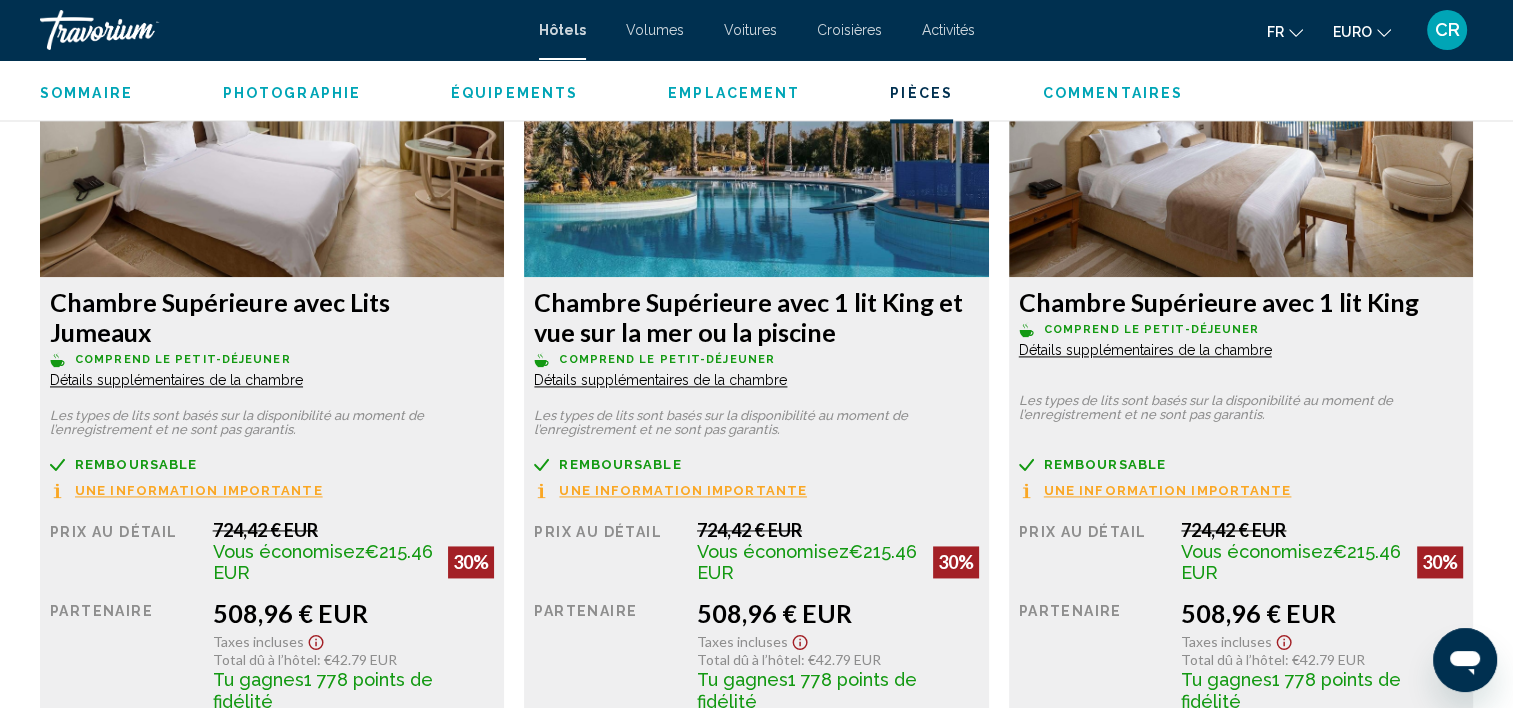 drag, startPoint x: 55, startPoint y: 300, endPoint x: 483, endPoint y: 676, distance: 569.70166 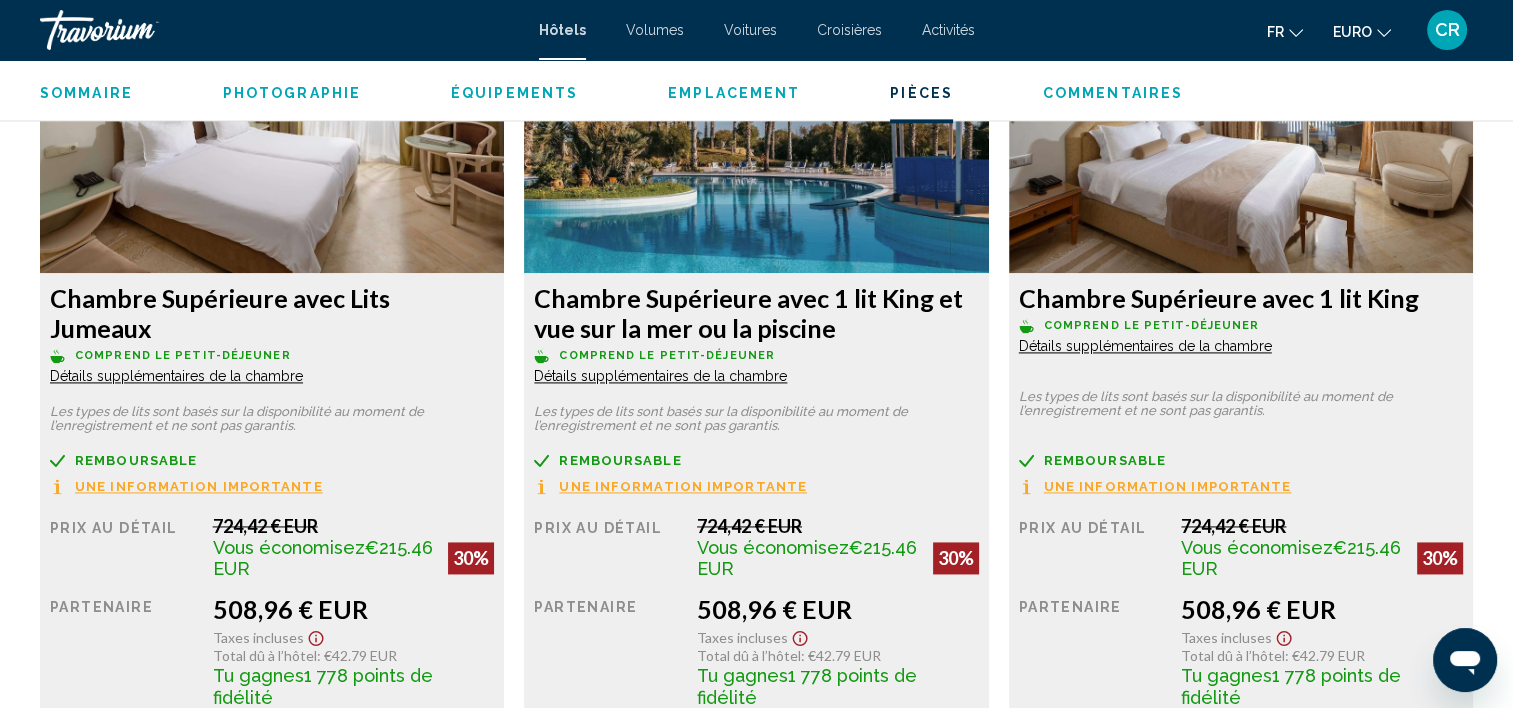 scroll, scrollTop: 2805, scrollLeft: 0, axis: vertical 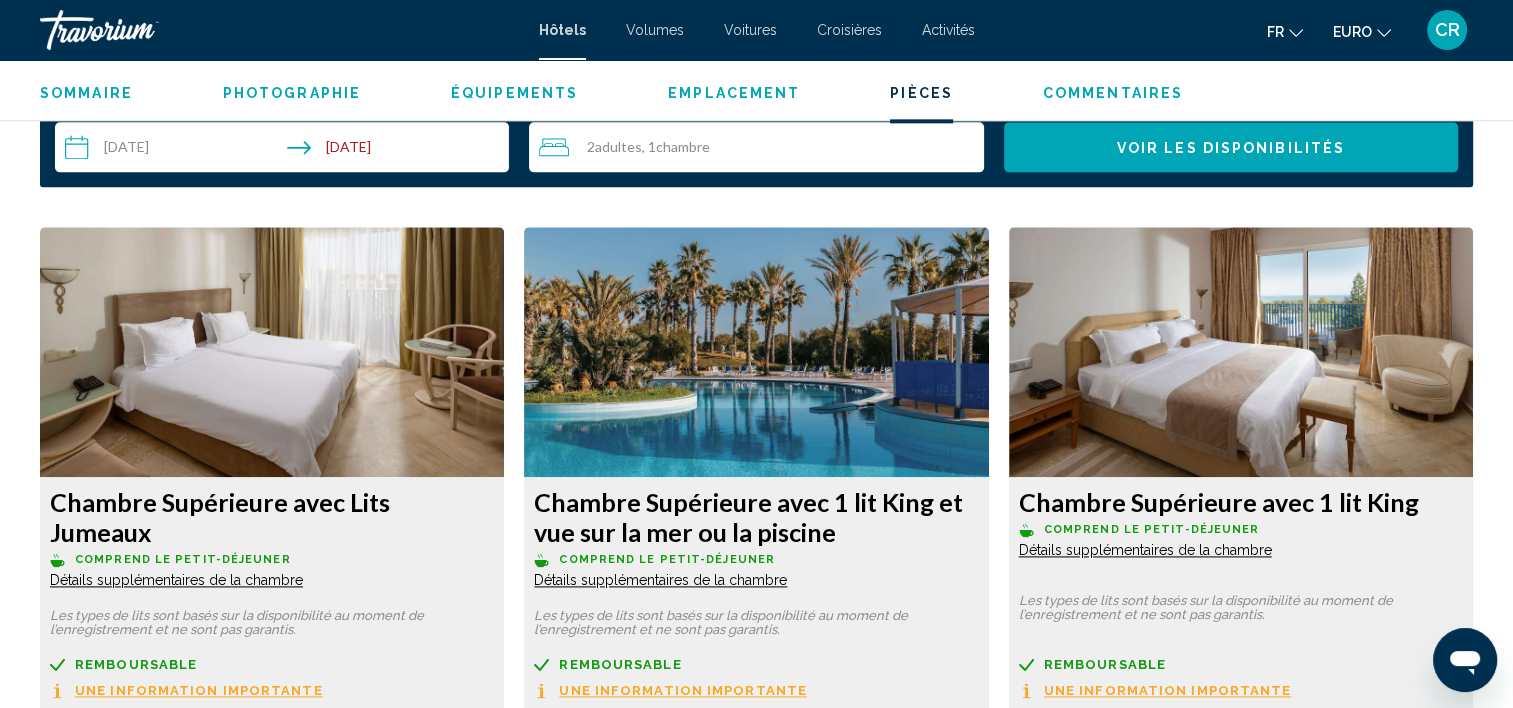 click at bounding box center (272, 352) 